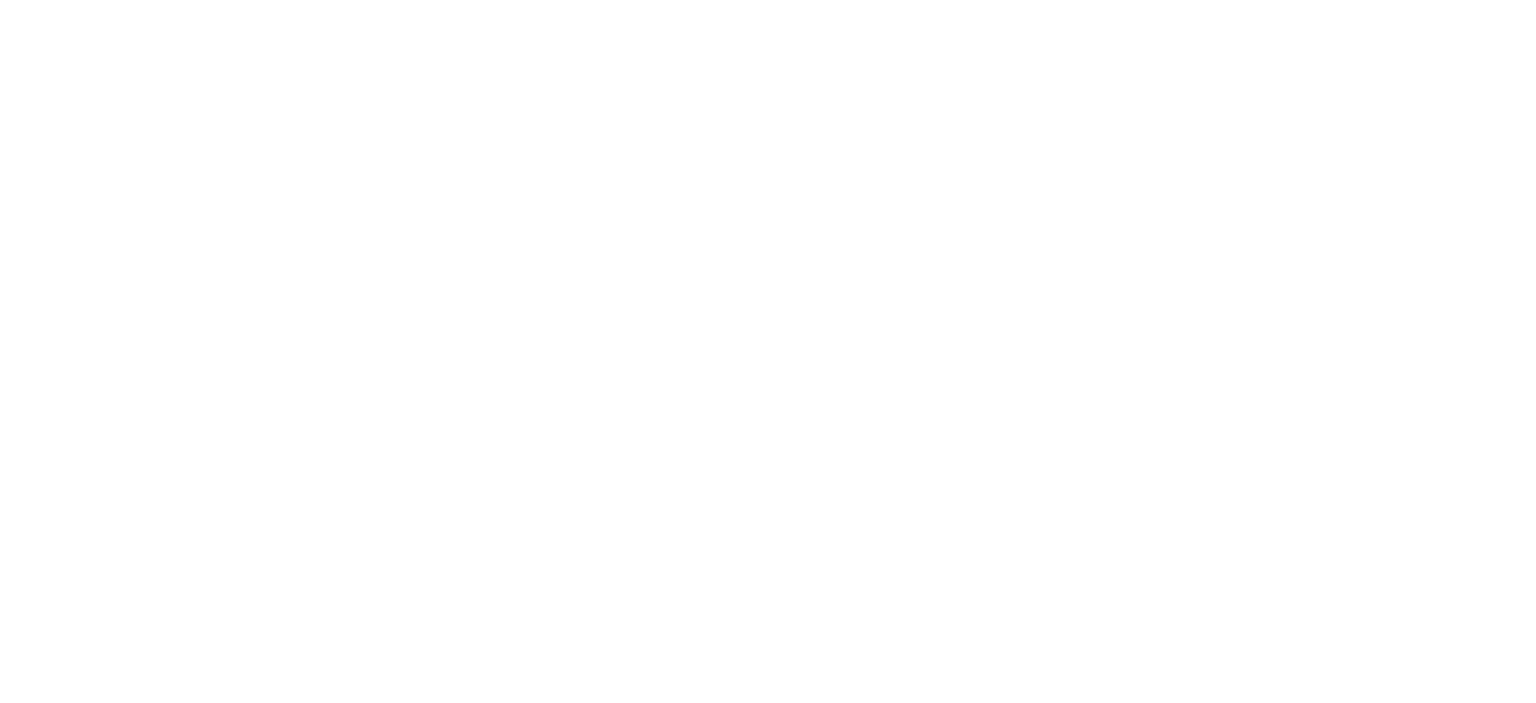 scroll, scrollTop: 0, scrollLeft: 0, axis: both 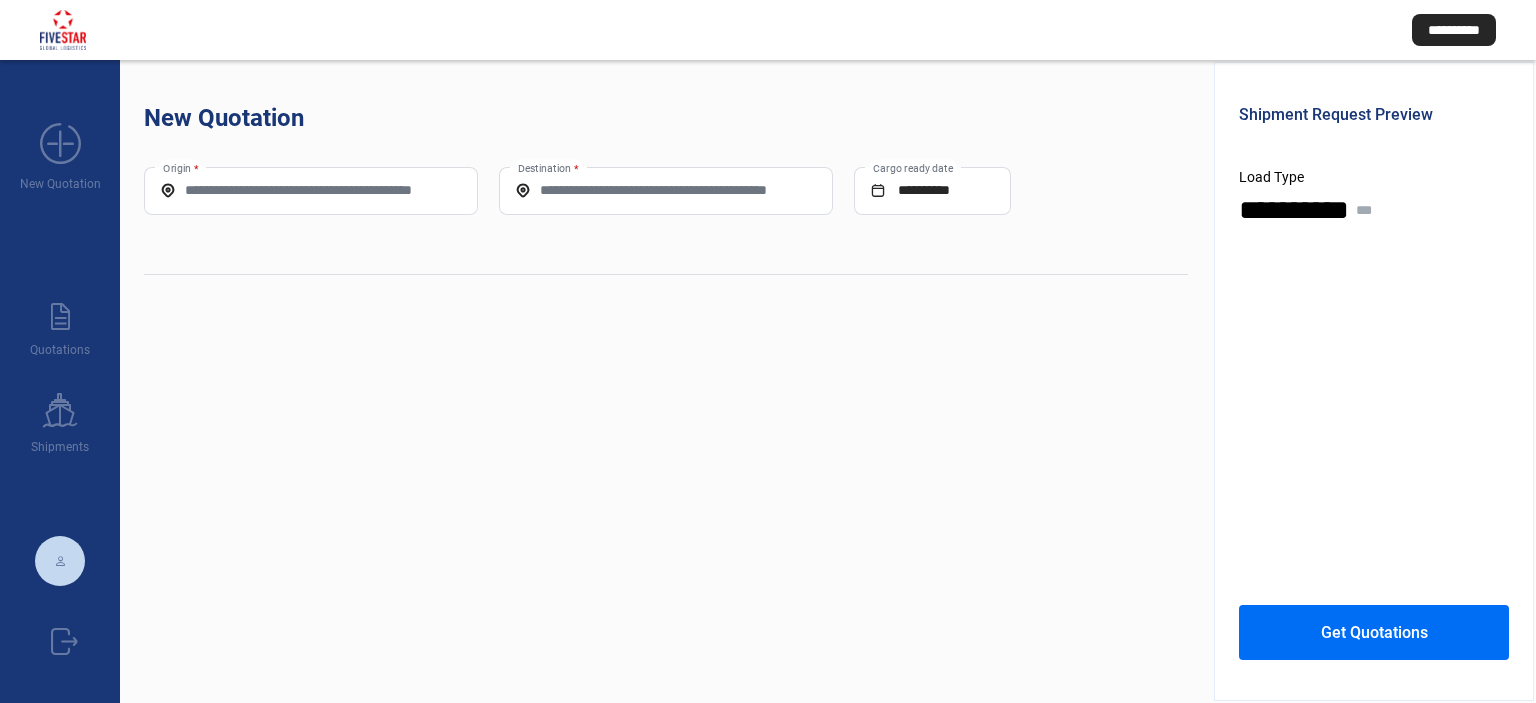 click on "Origin *" at bounding box center (311, 190) 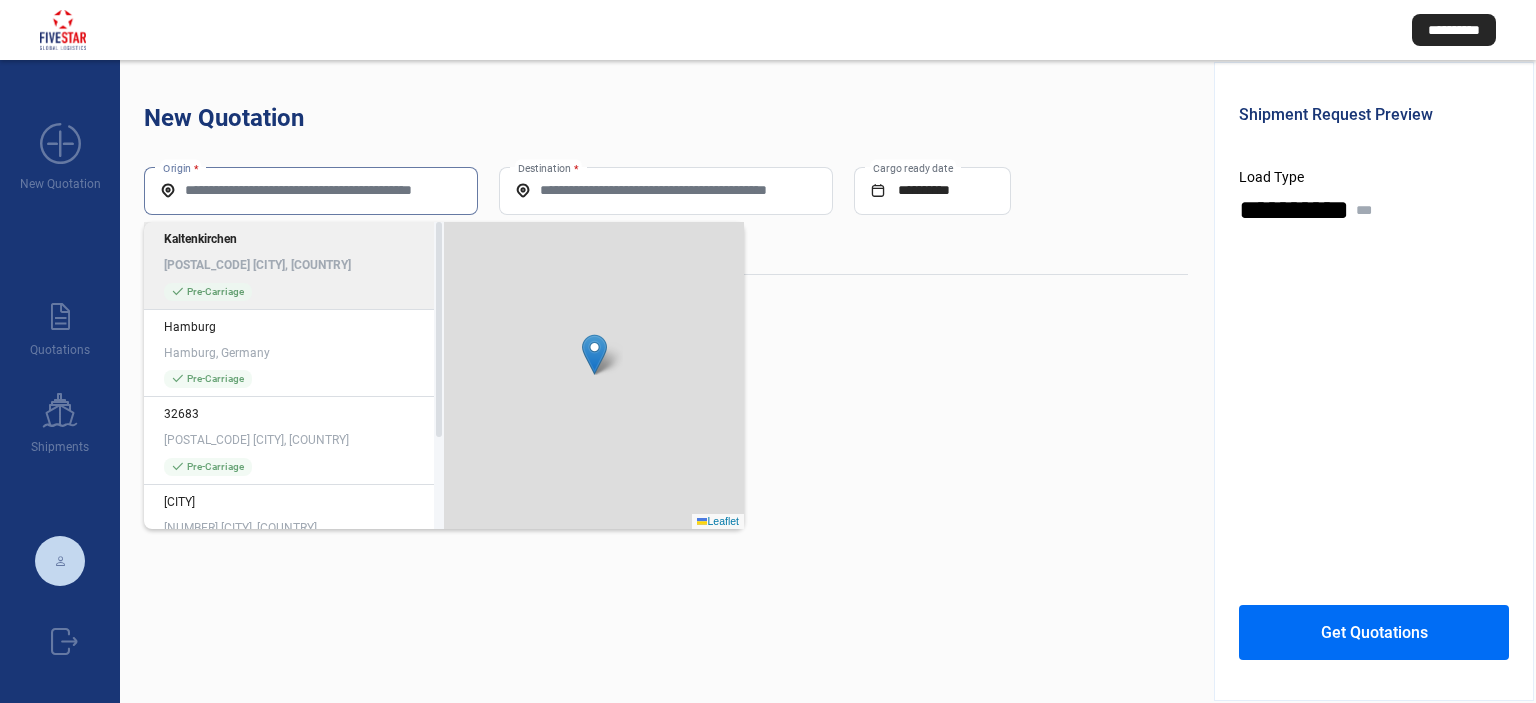 paste on "**********" 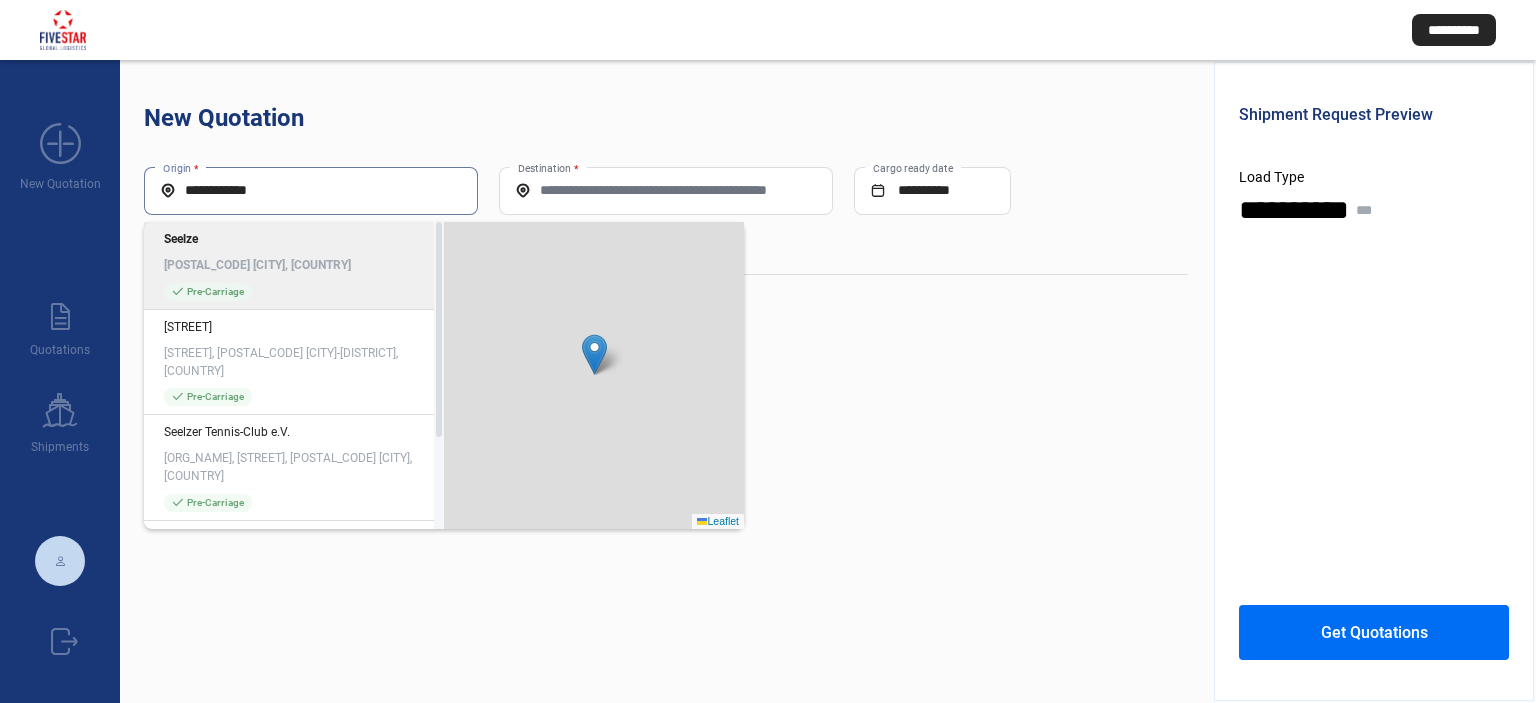 type on "**********" 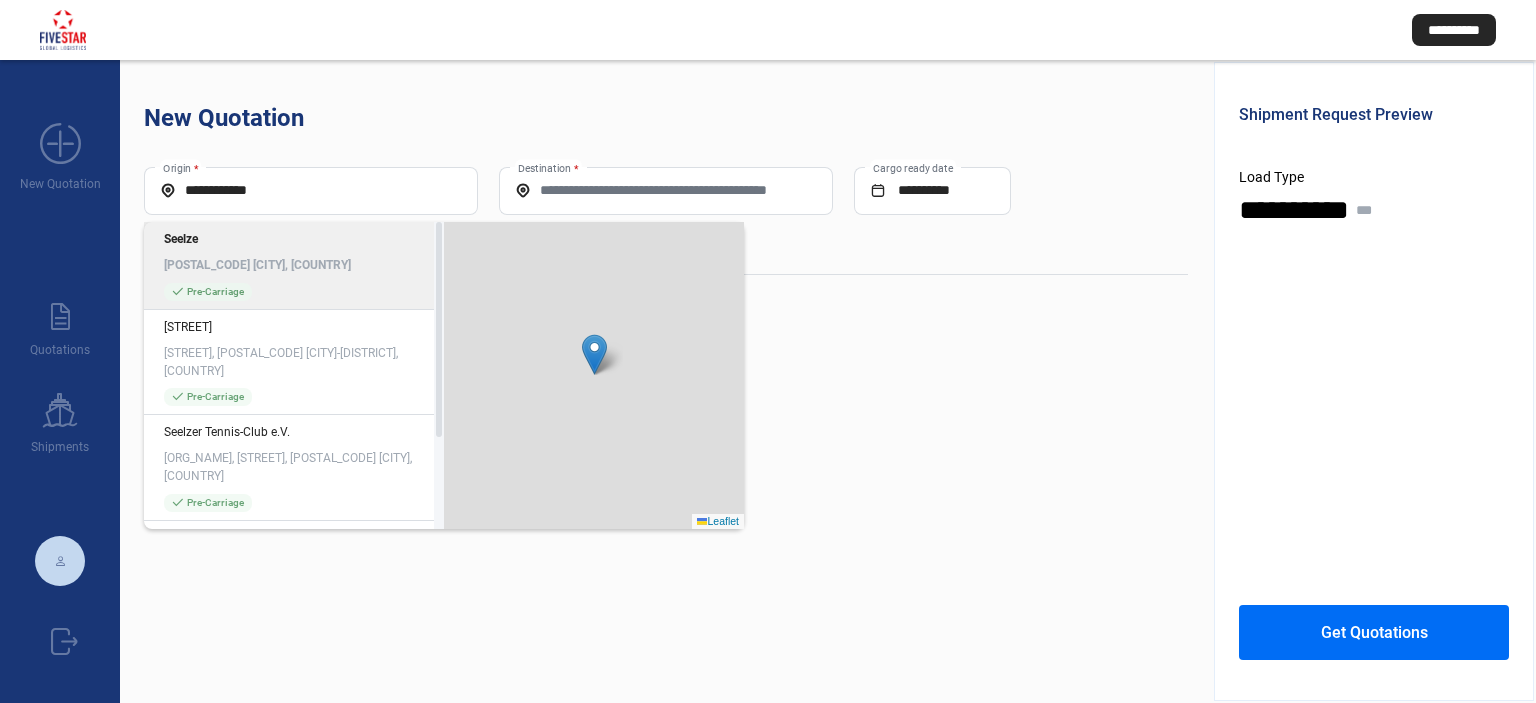 click on "[POSTAL_CODE] [CITY], [COUNTRY]" at bounding box center [294, 265] 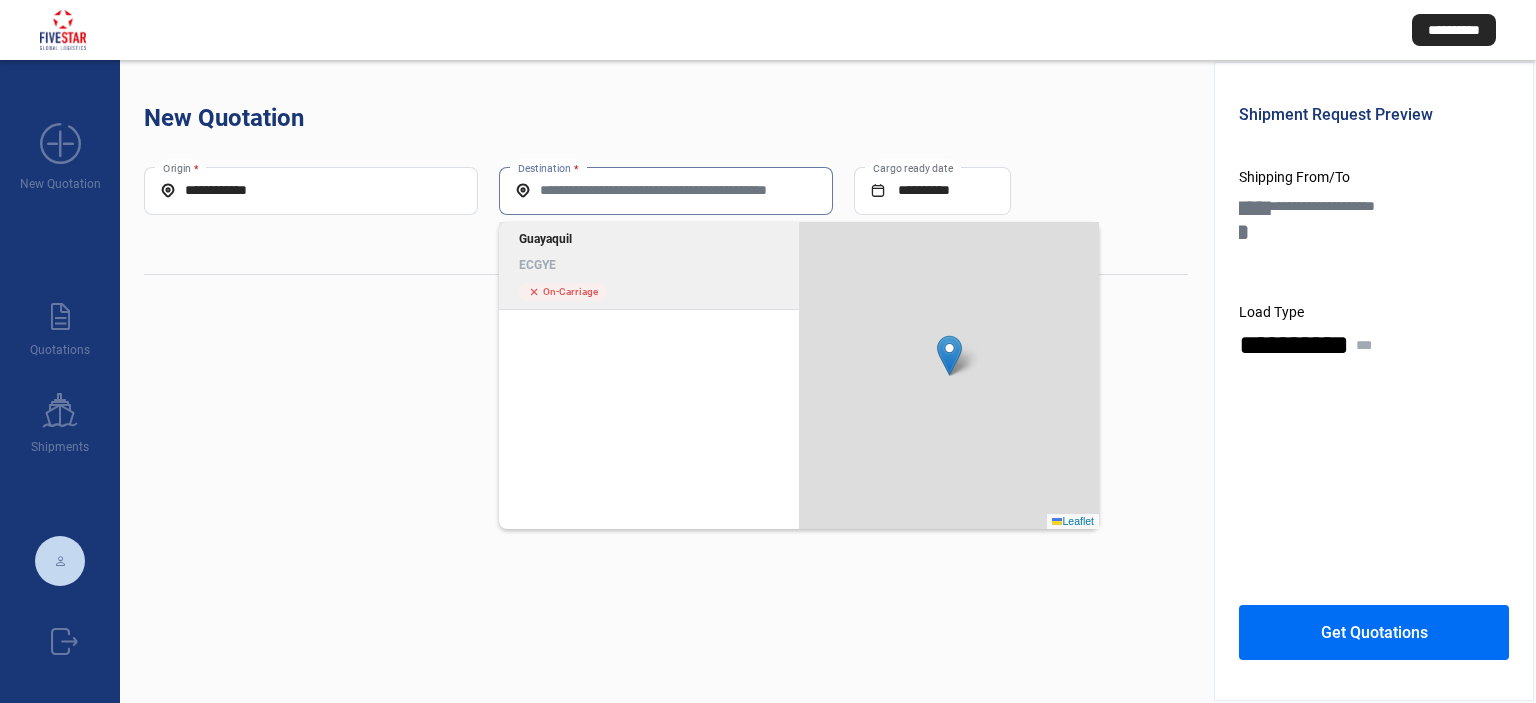 click on "Destination *" at bounding box center (666, 190) 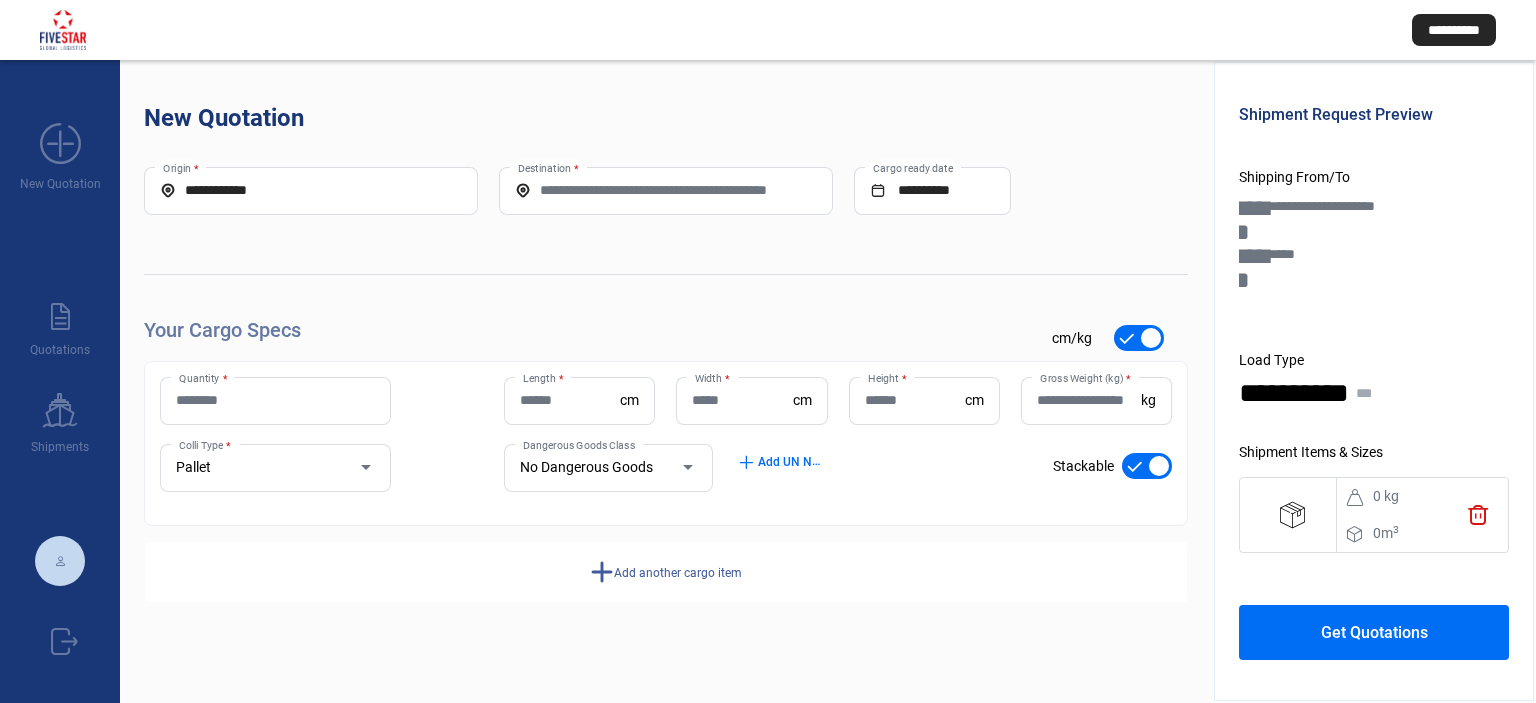 click on "Quantity *" at bounding box center (275, 401) 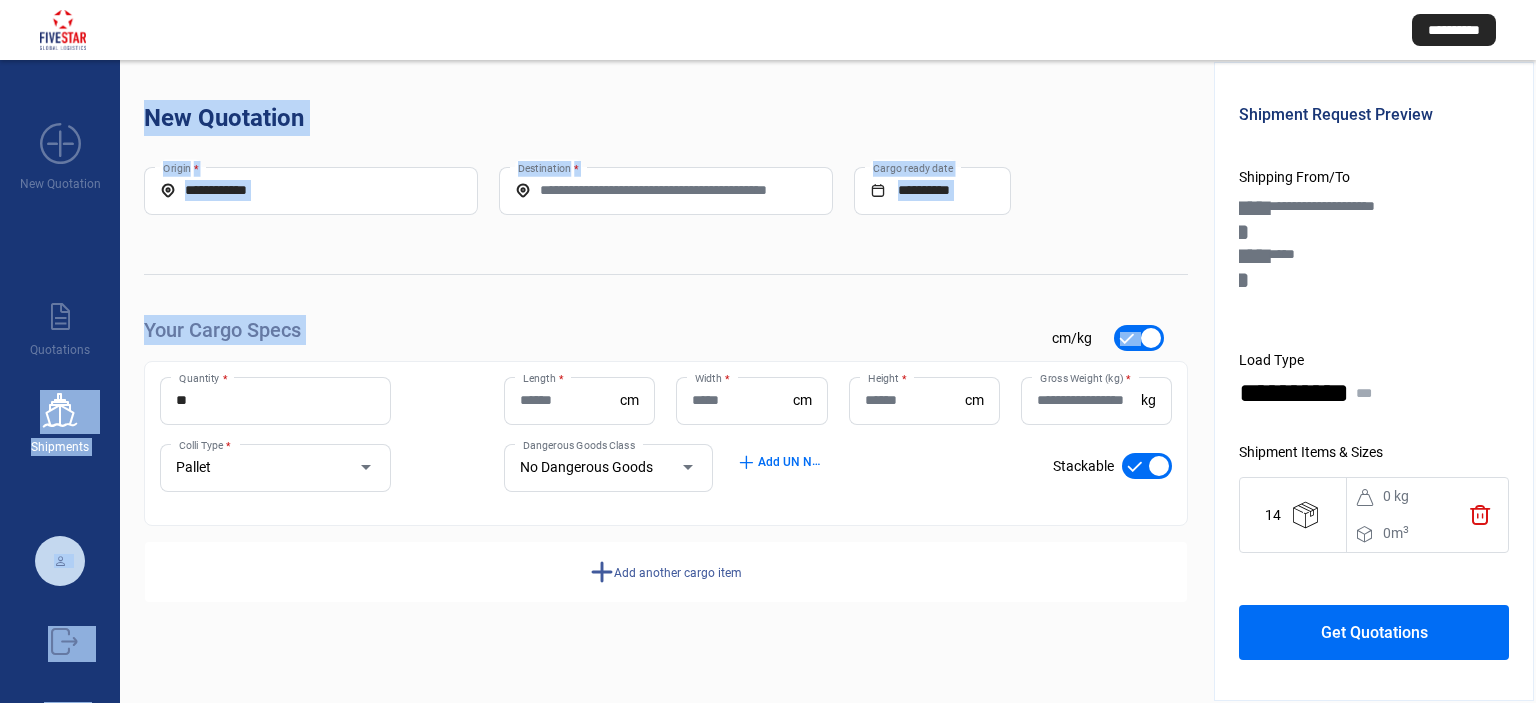 drag, startPoint x: 168, startPoint y: 387, endPoint x: 14, endPoint y: 396, distance: 154.26276 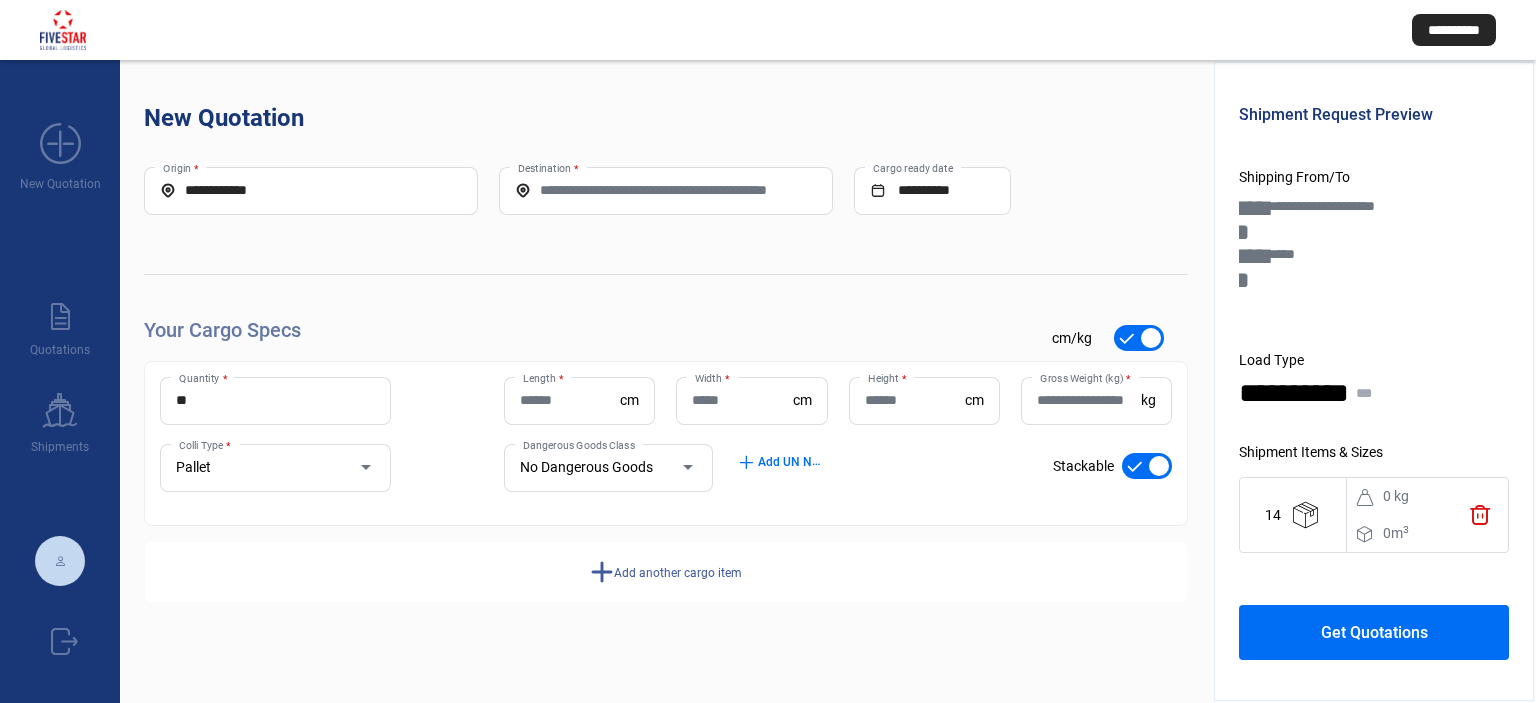 click on "**  Quantity *" at bounding box center [275, 401] 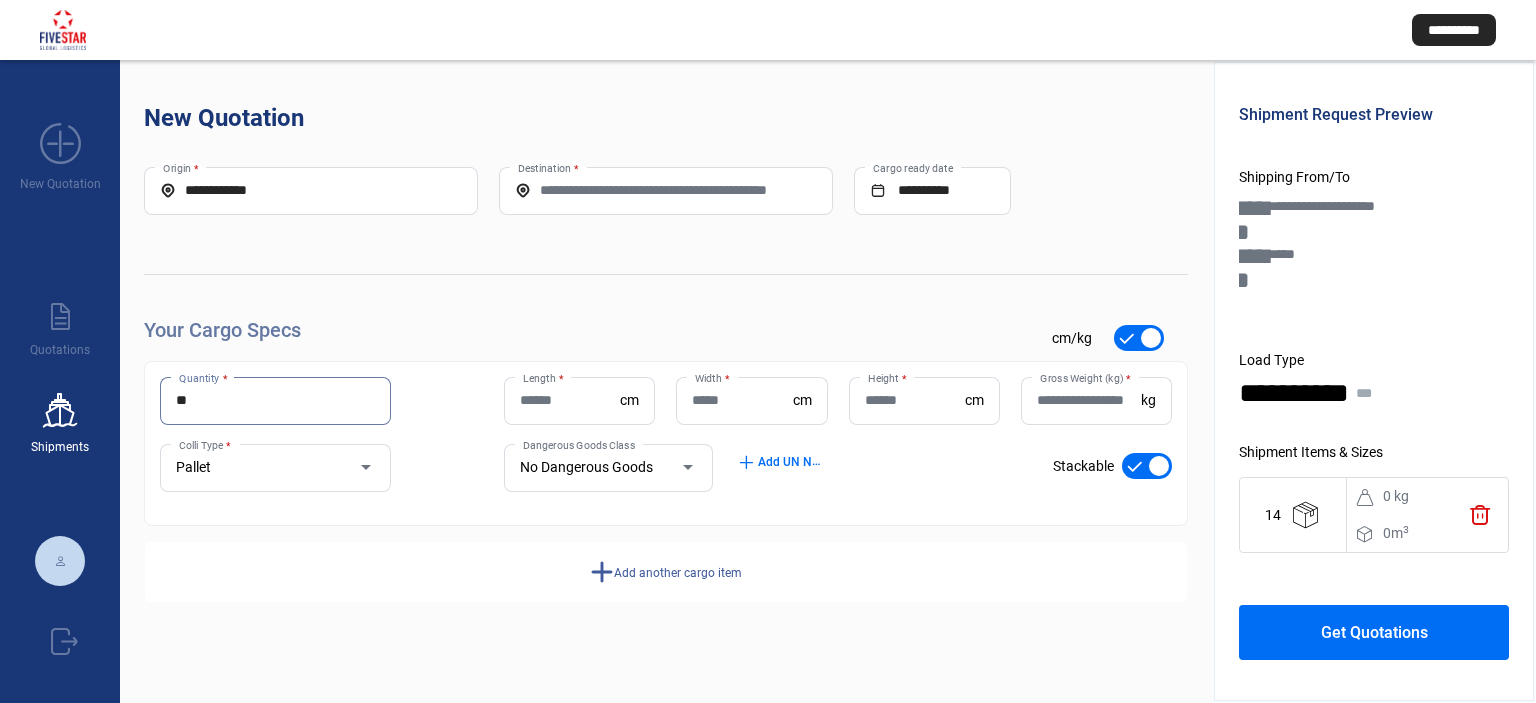 drag, startPoint x: 238, startPoint y: 399, endPoint x: 117, endPoint y: 388, distance: 121.49897 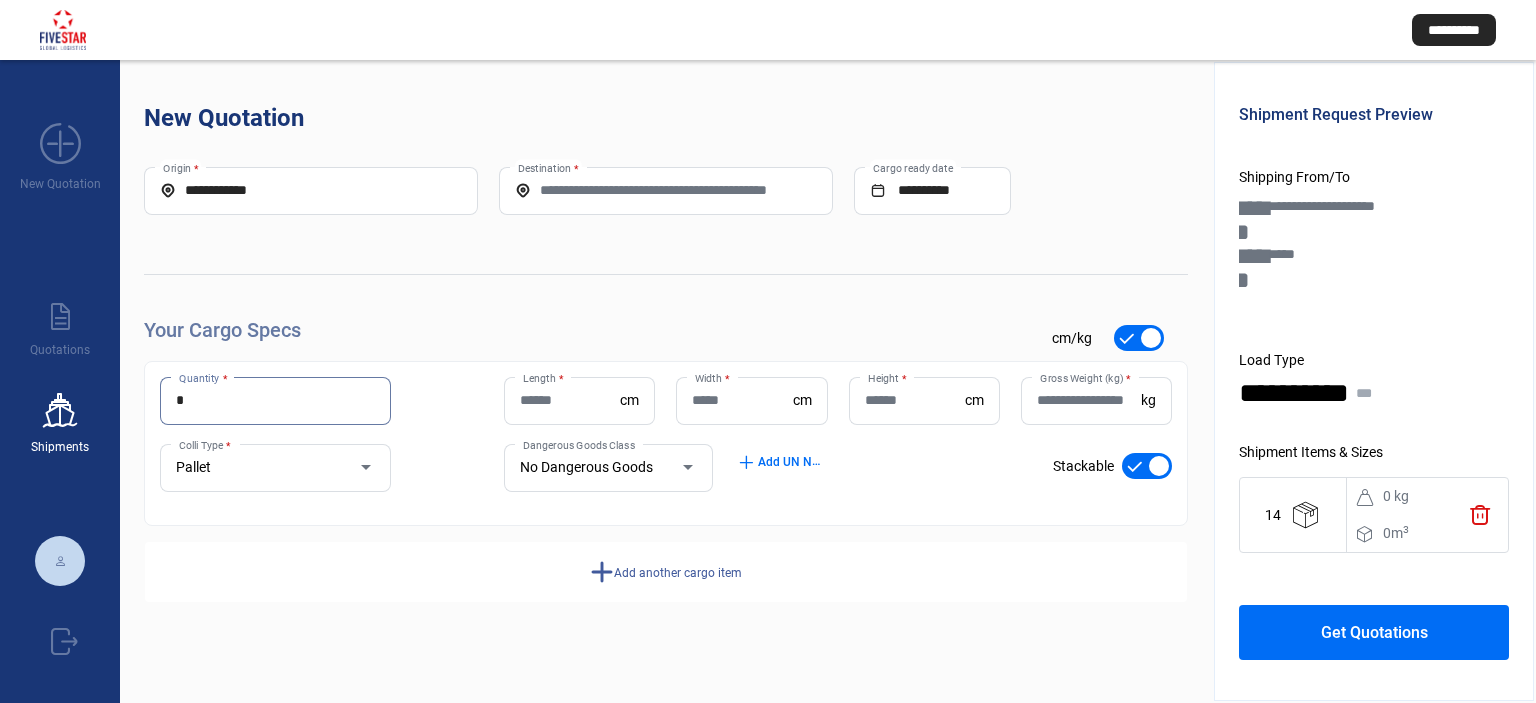 type on "*" 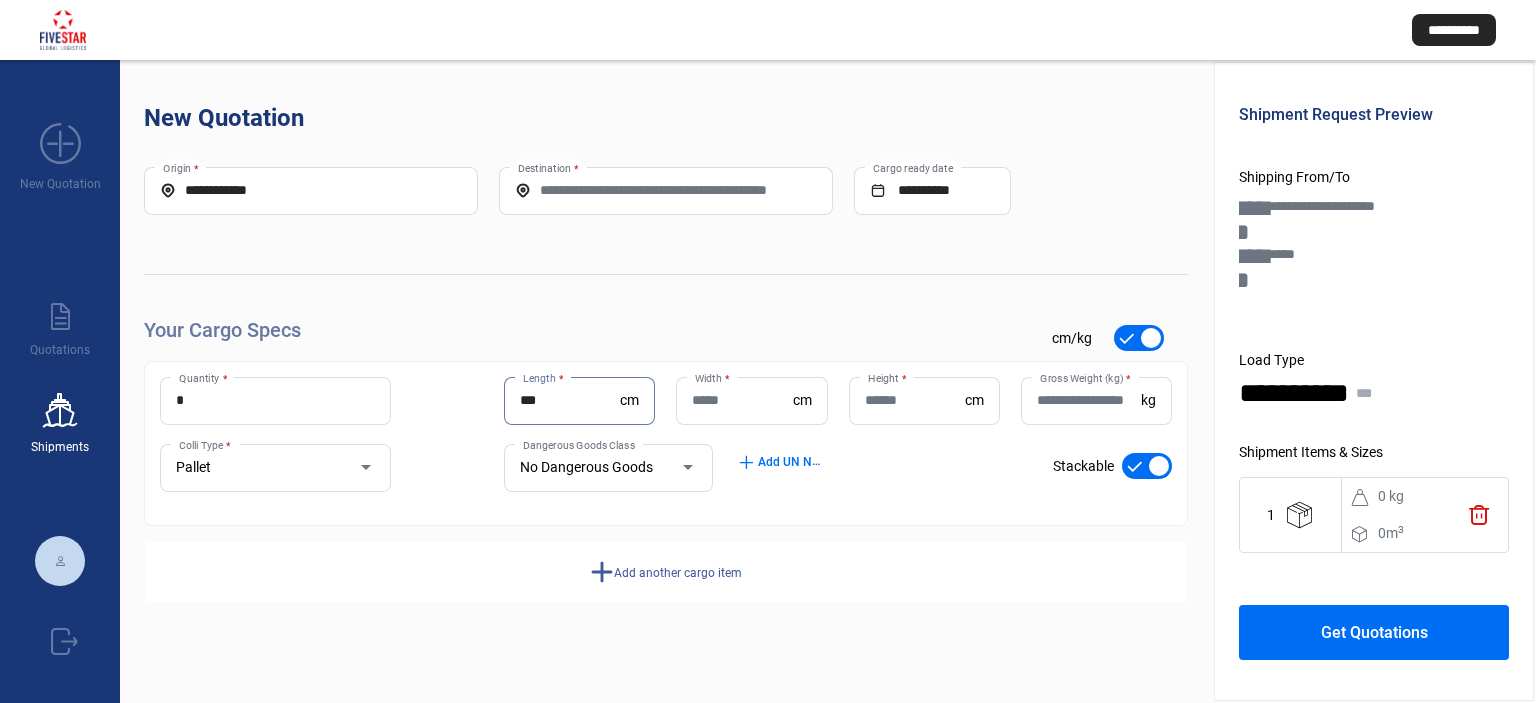 type on "***" 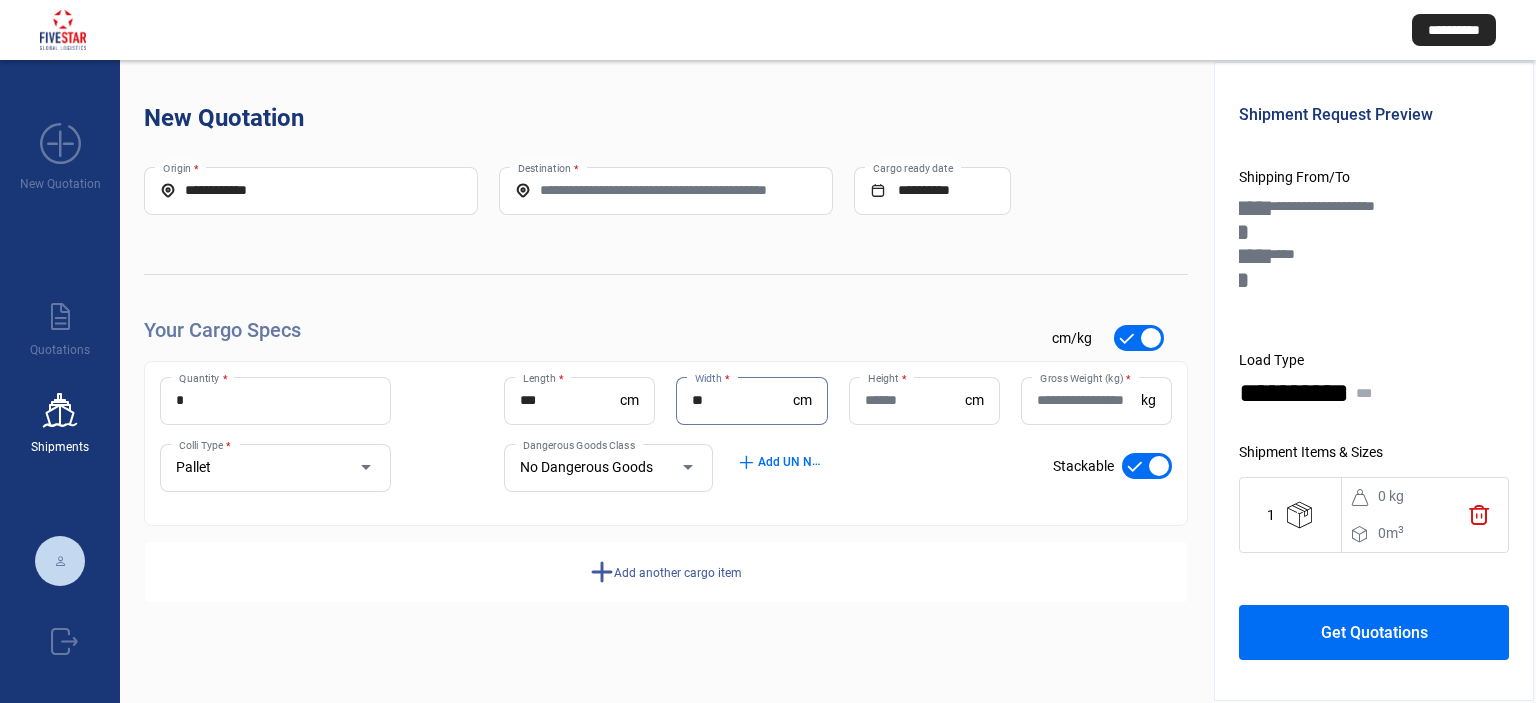 type on "**" 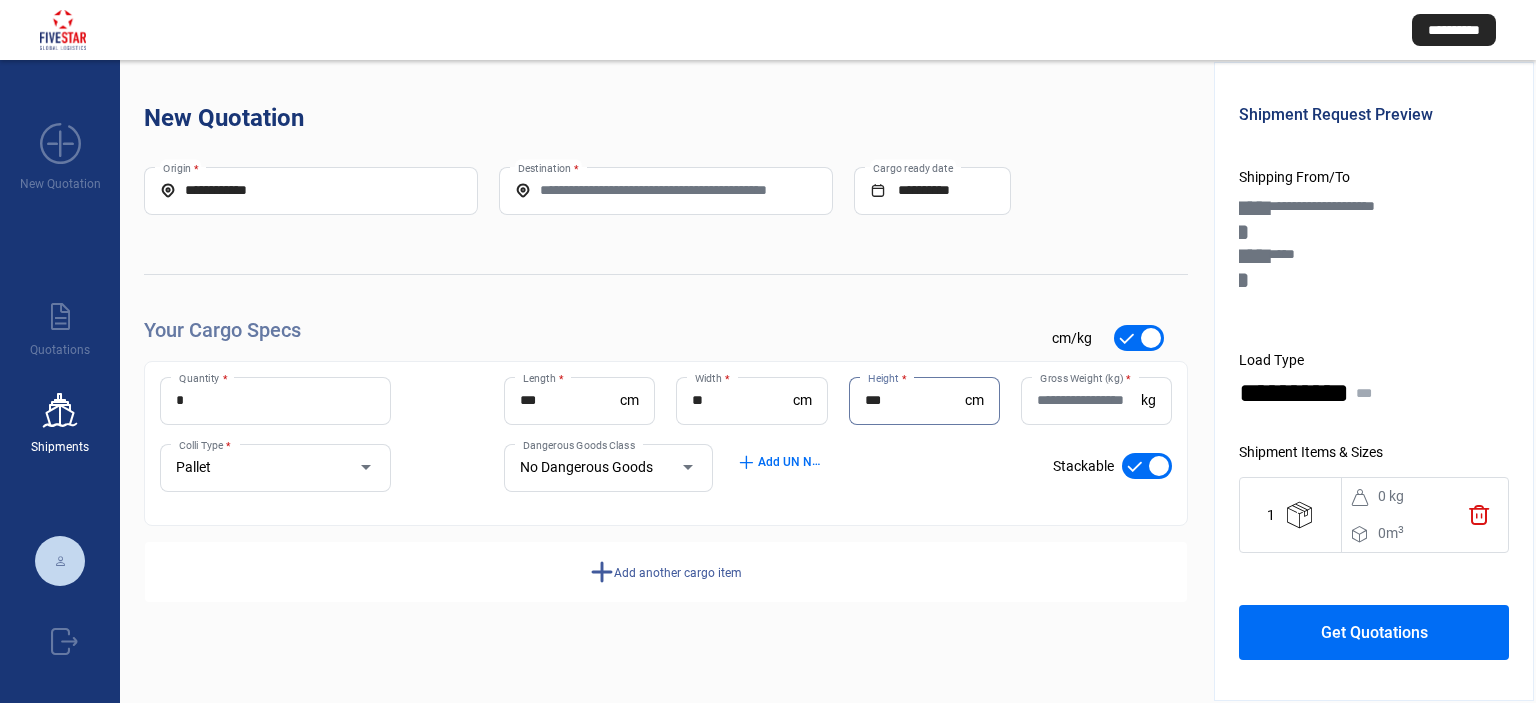type on "***" 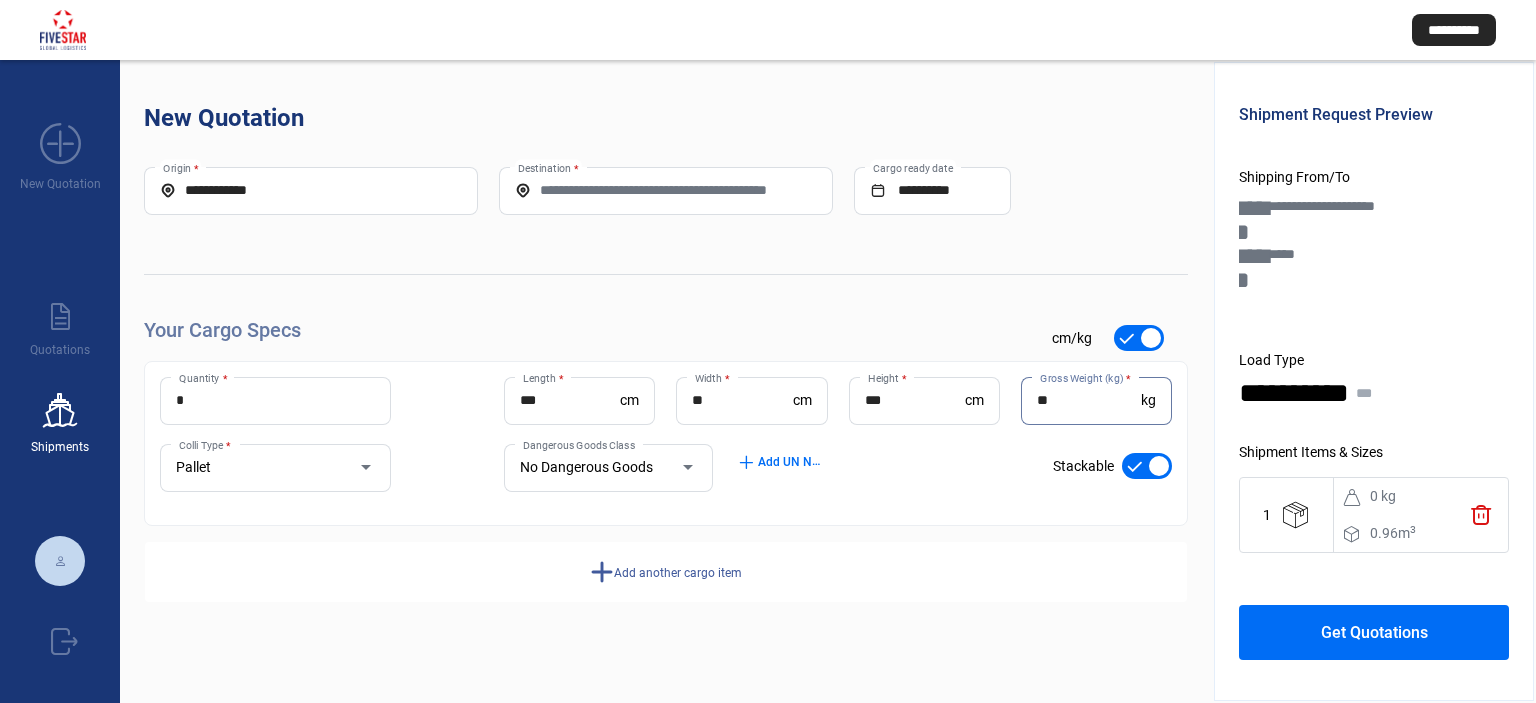 type on "**" 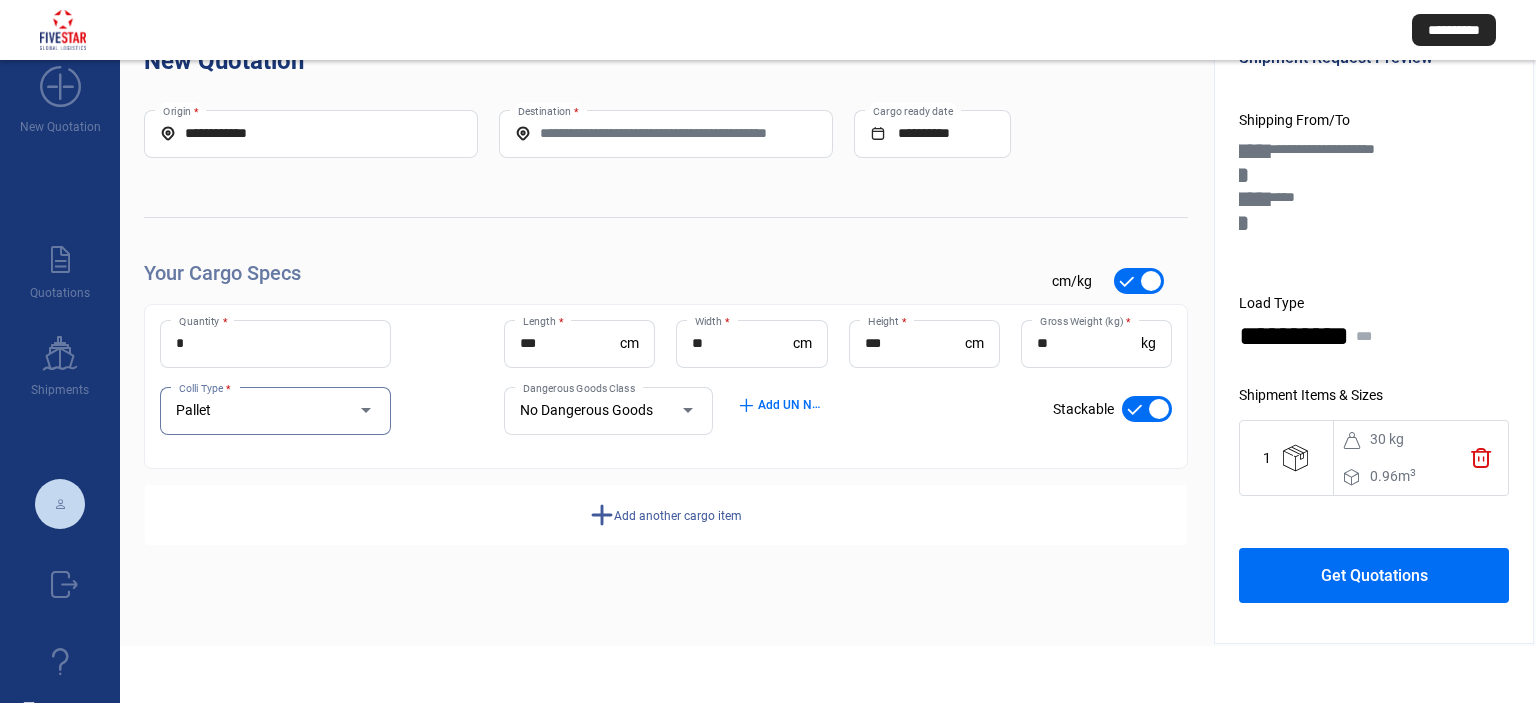 scroll, scrollTop: 114, scrollLeft: 0, axis: vertical 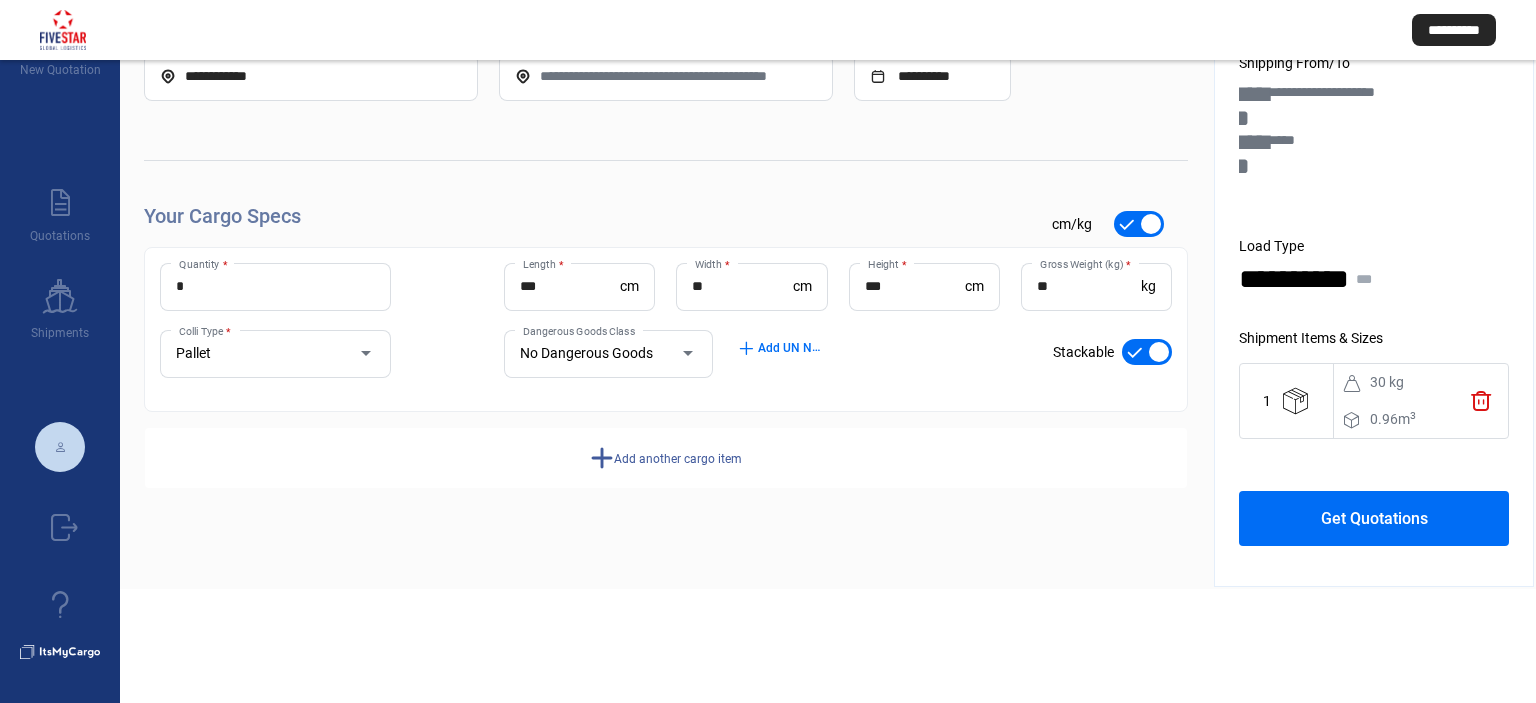 click on "Get Quotations" at bounding box center (1374, 518) 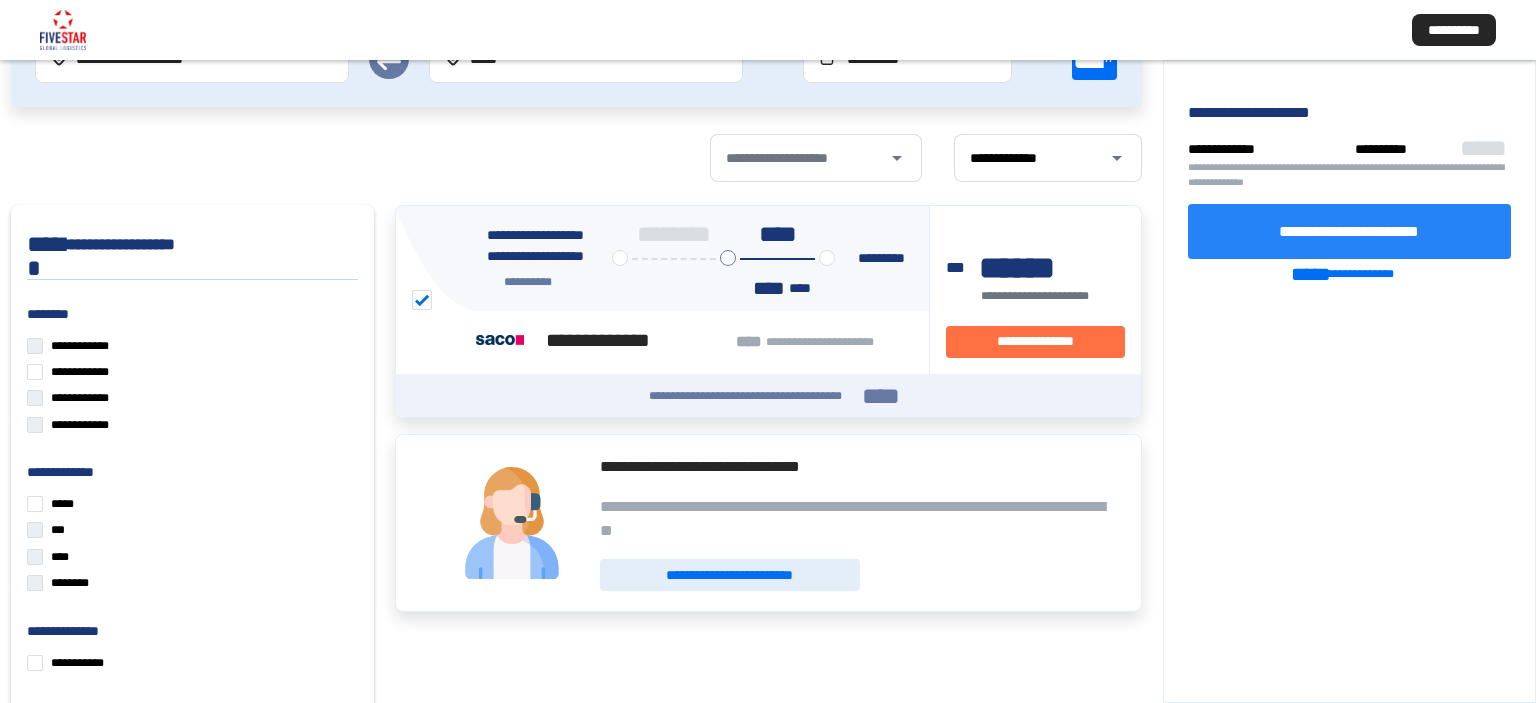 click on "**********" at bounding box center (1350, 231) 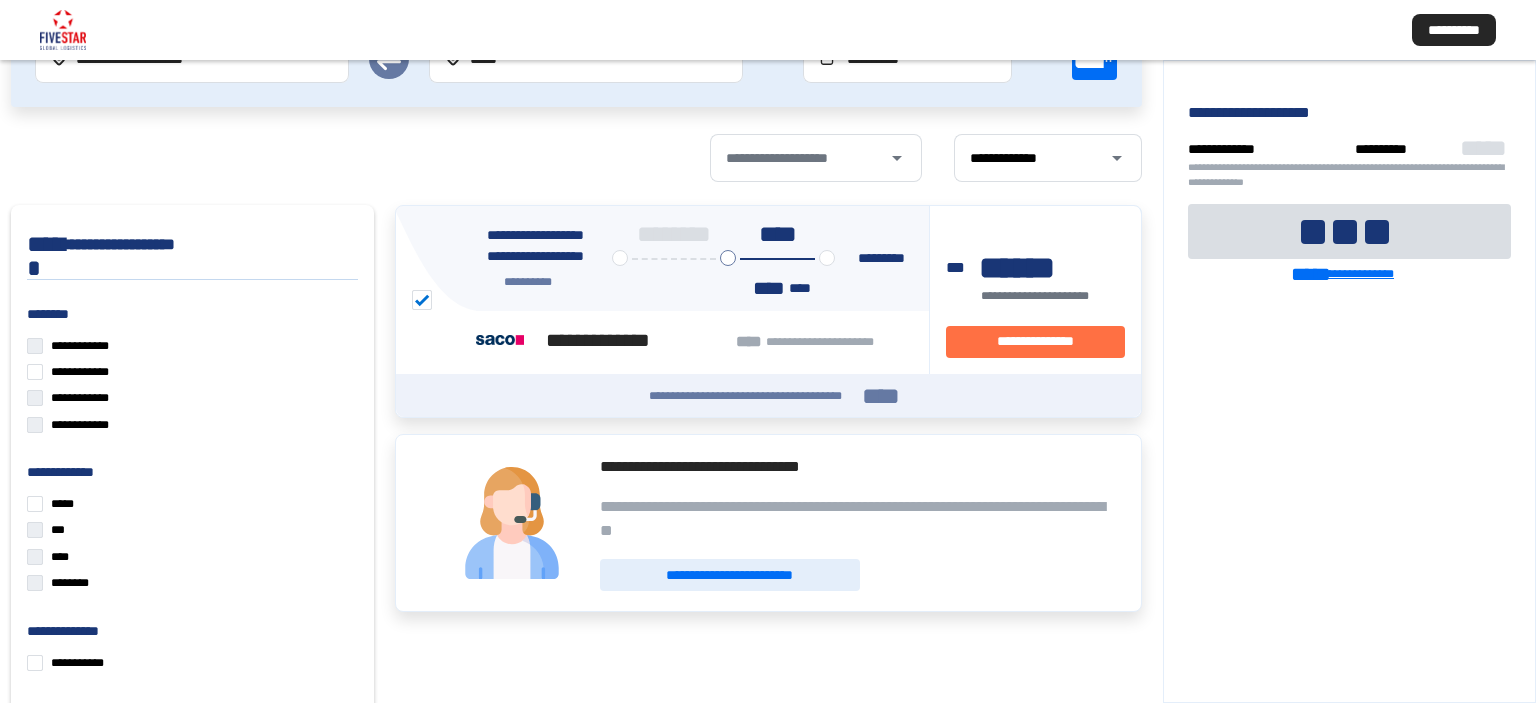 click on "**********" at bounding box center (1362, 274) 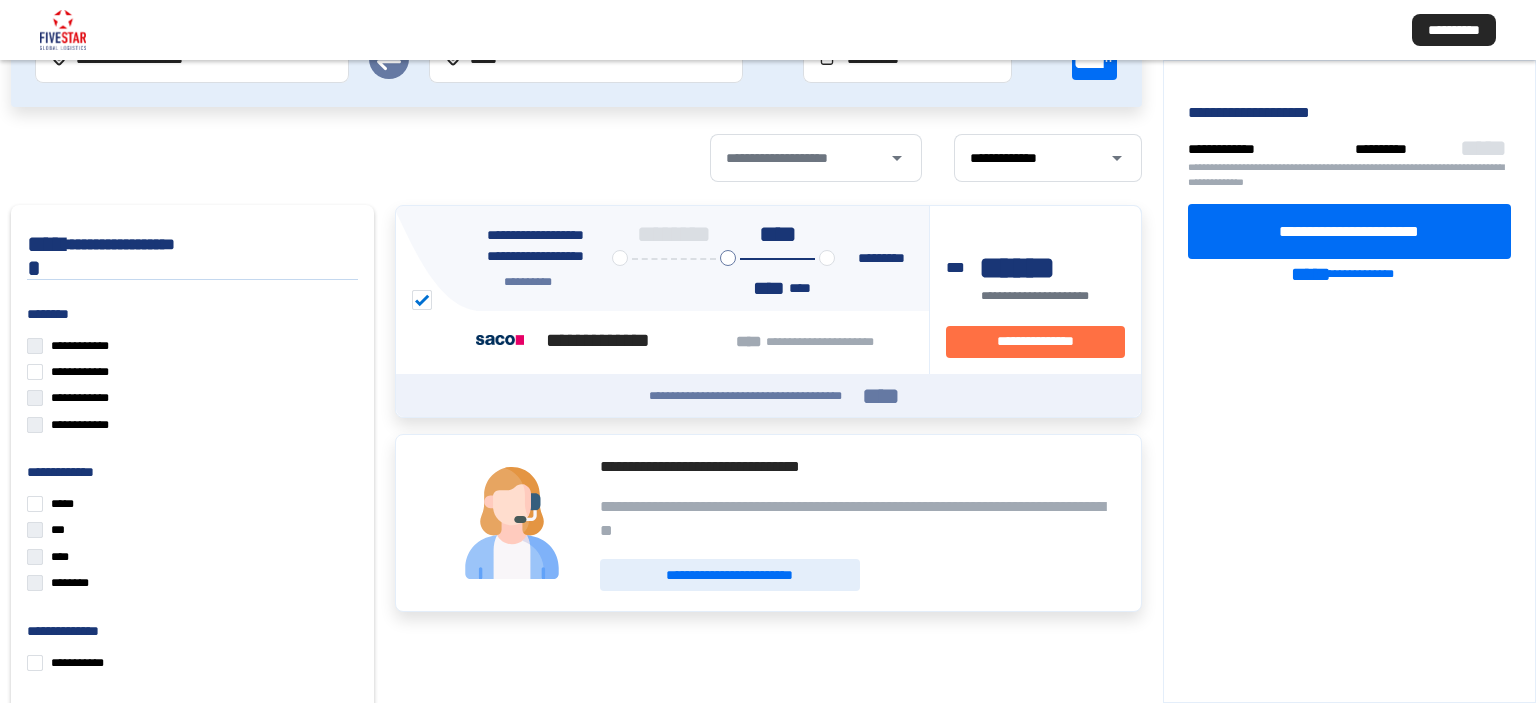 drag, startPoint x: 1329, startPoint y: 230, endPoint x: 887, endPoint y: 19, distance: 489.78055 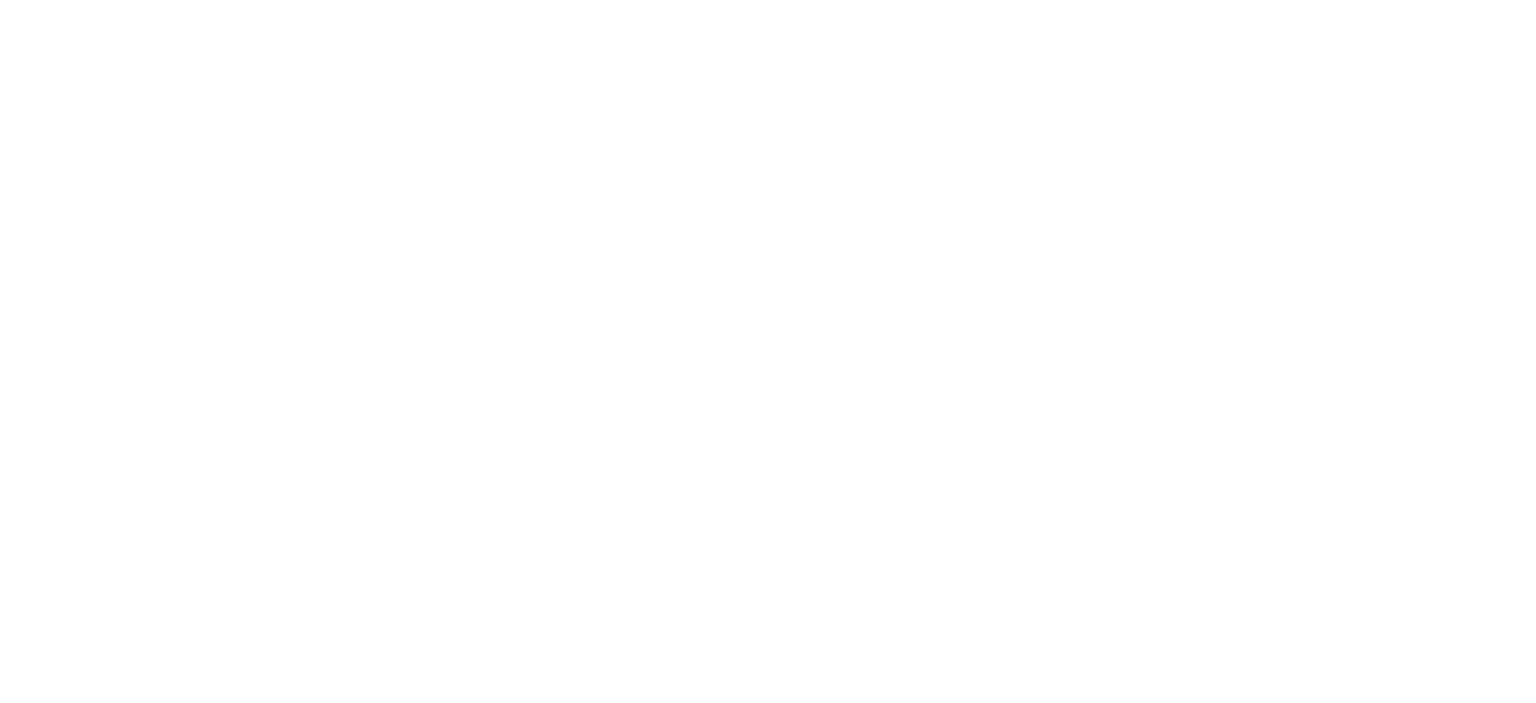 scroll, scrollTop: 0, scrollLeft: 0, axis: both 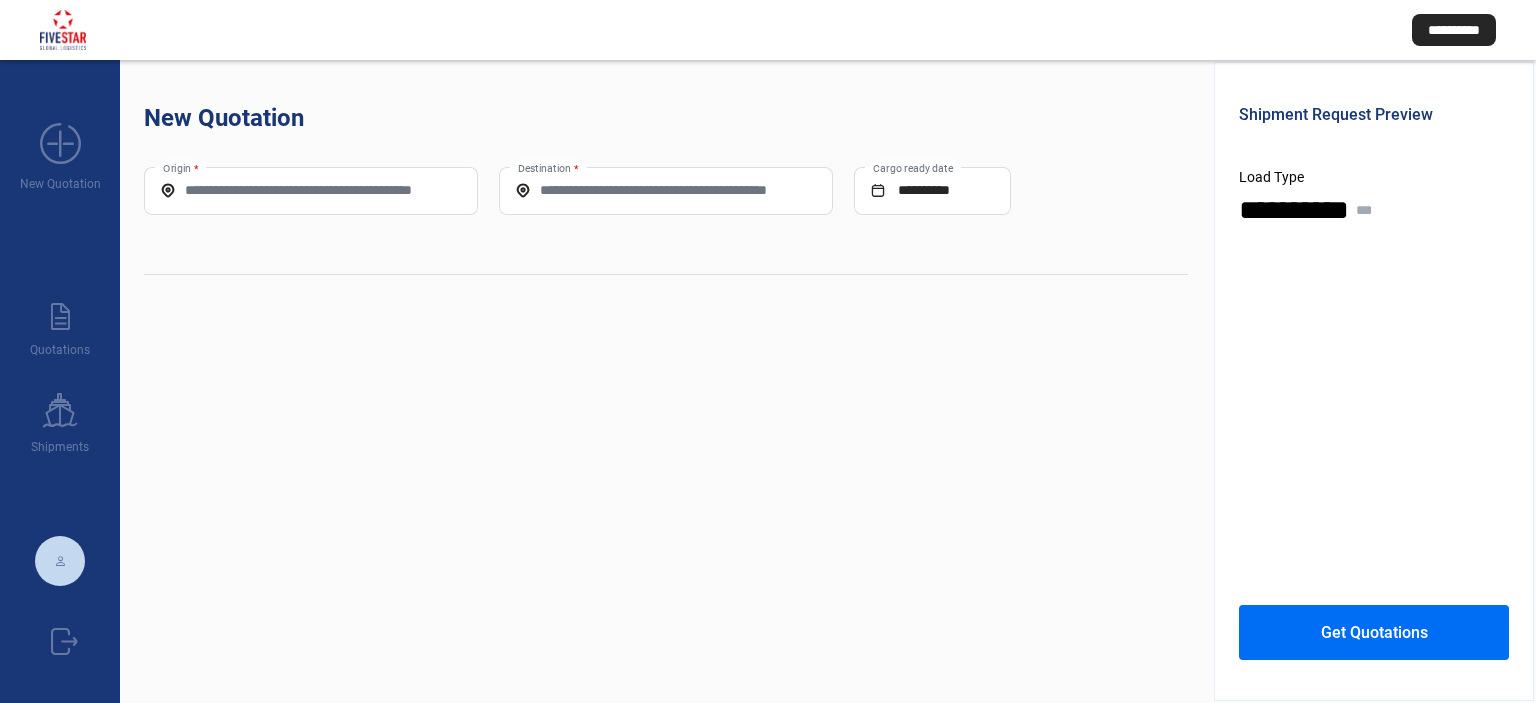 click on "Origin *" at bounding box center (311, 191) 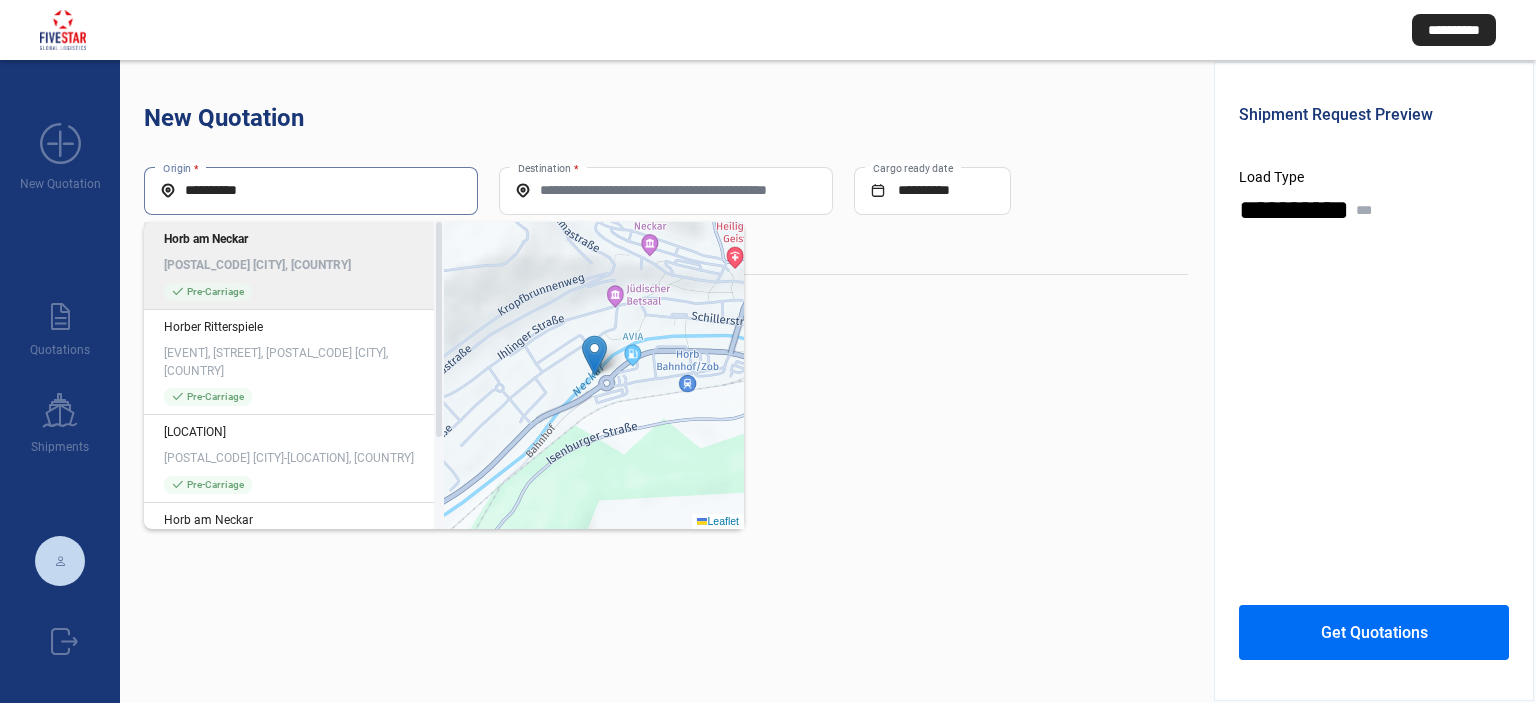 type on "**********" 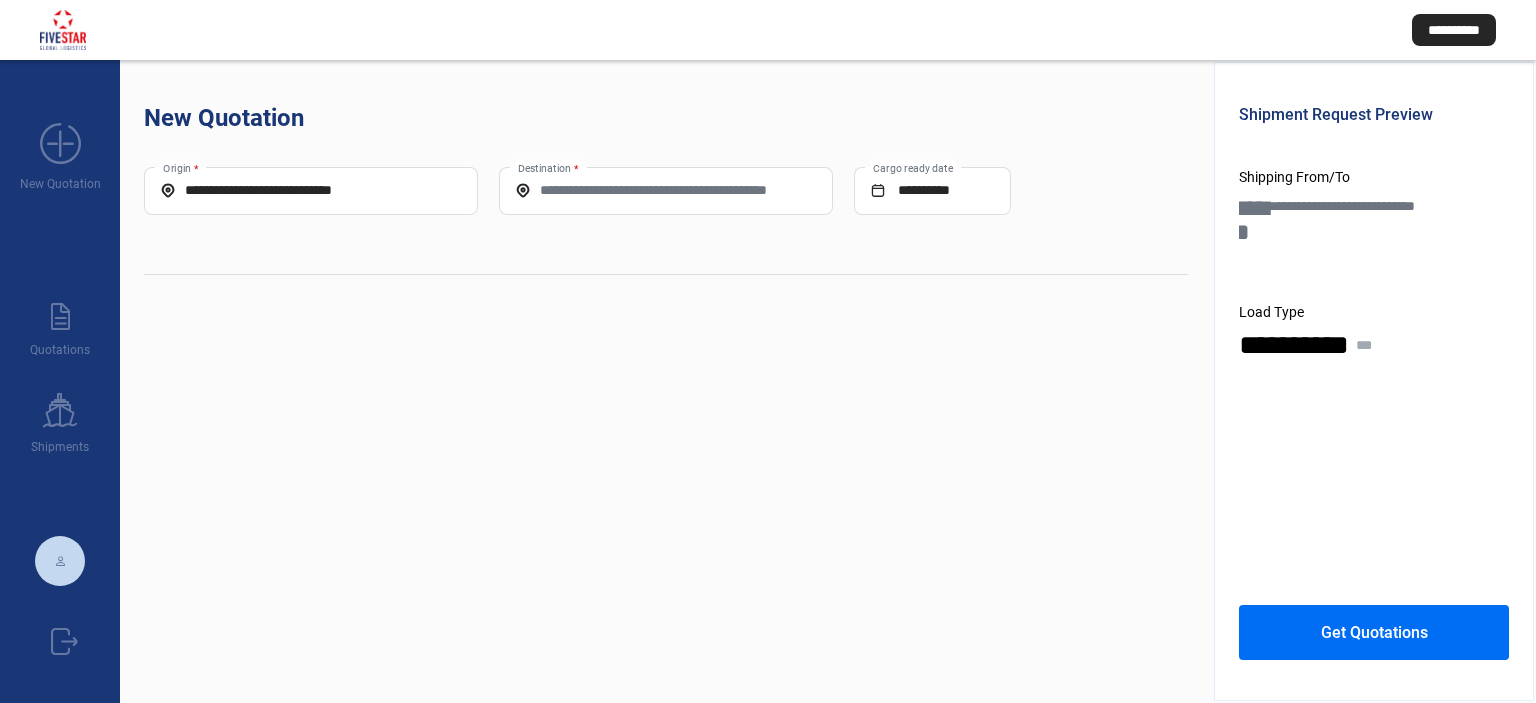 click on "Destination *" at bounding box center [666, 190] 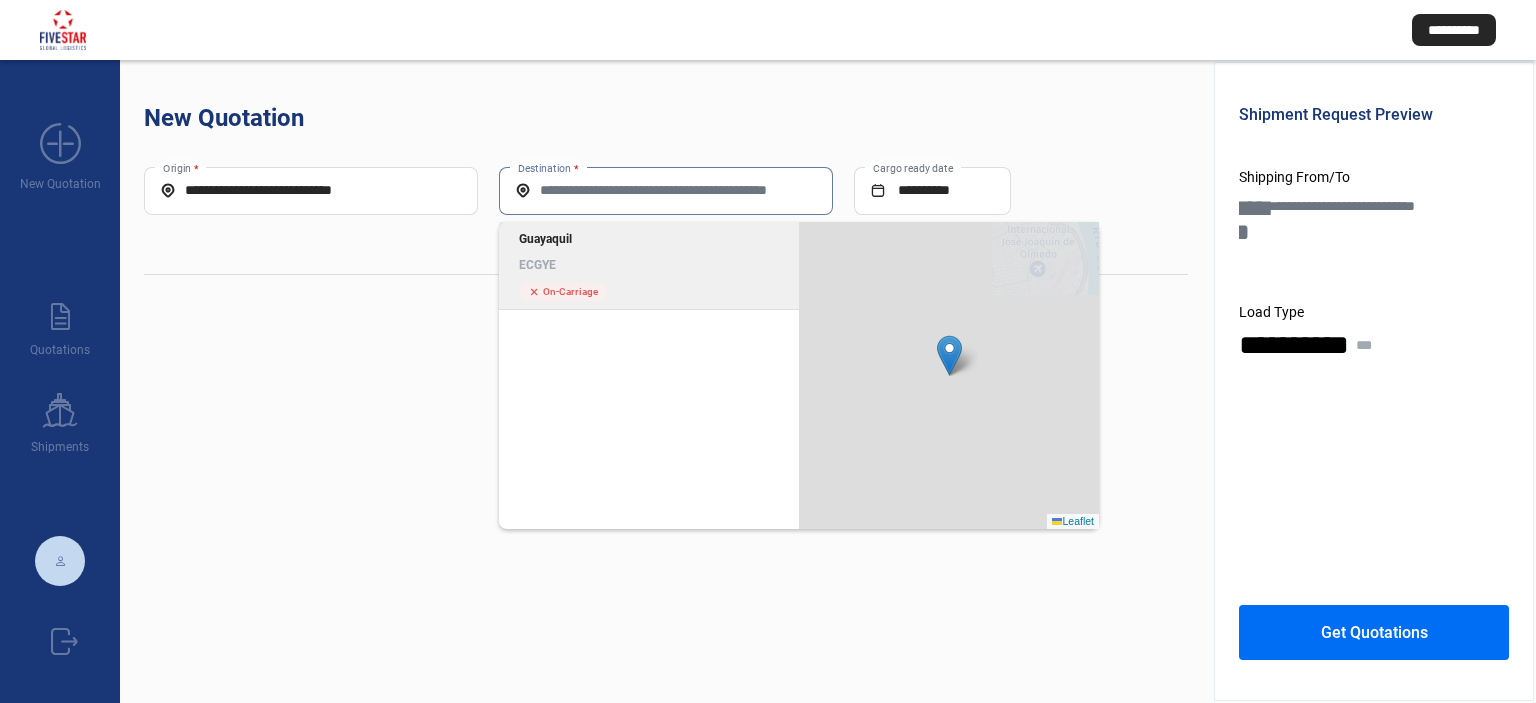click on "ECGYE" at bounding box center [649, 265] 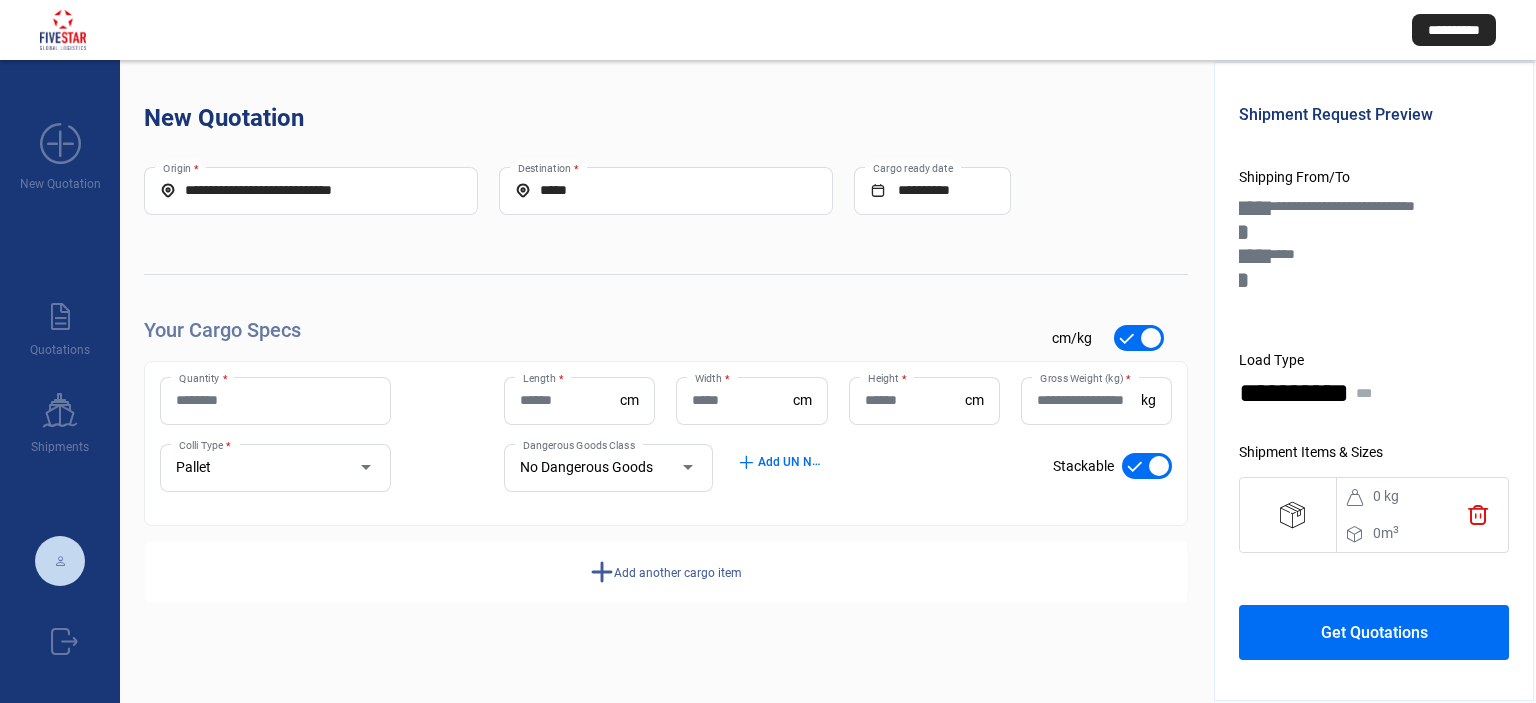 click on "Quantity *" at bounding box center (275, 400) 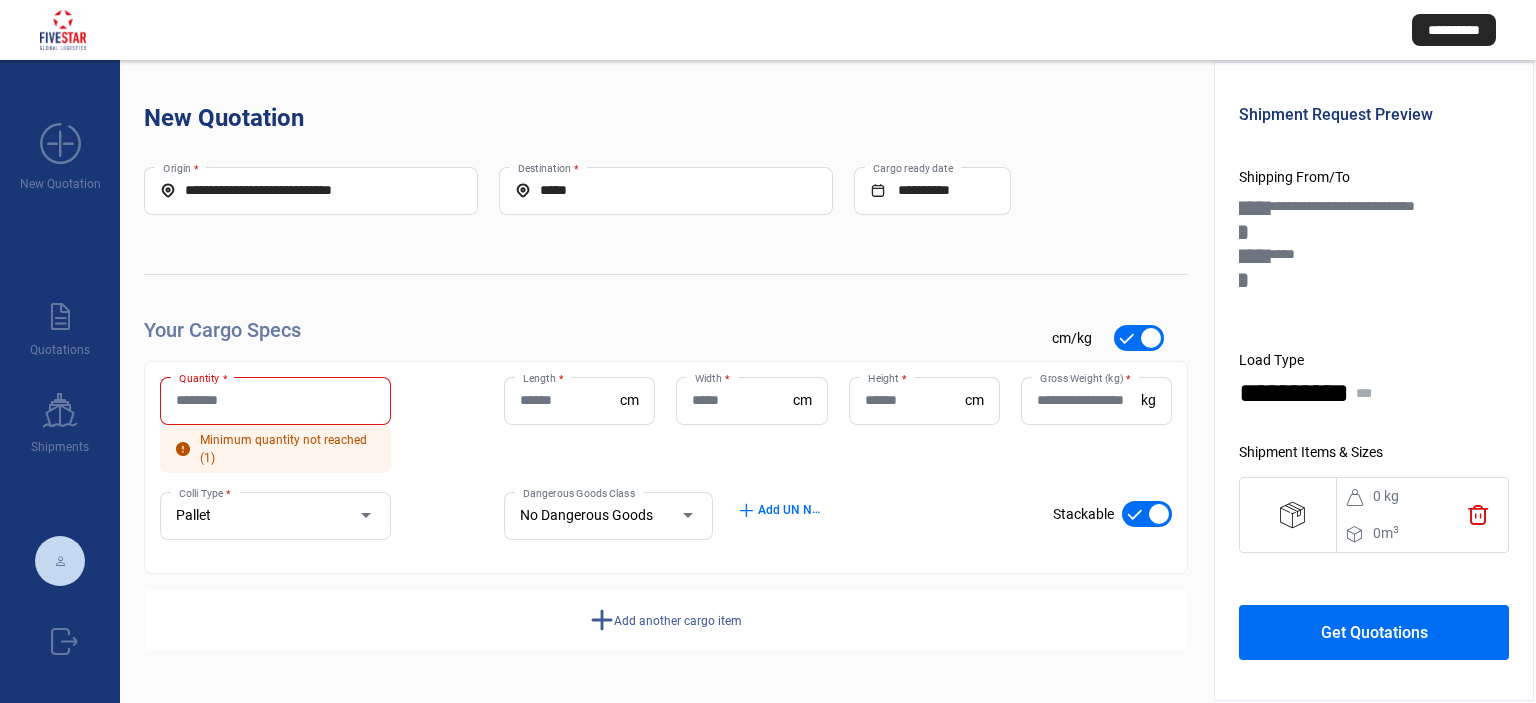 click on "Quantity *" at bounding box center (275, 400) 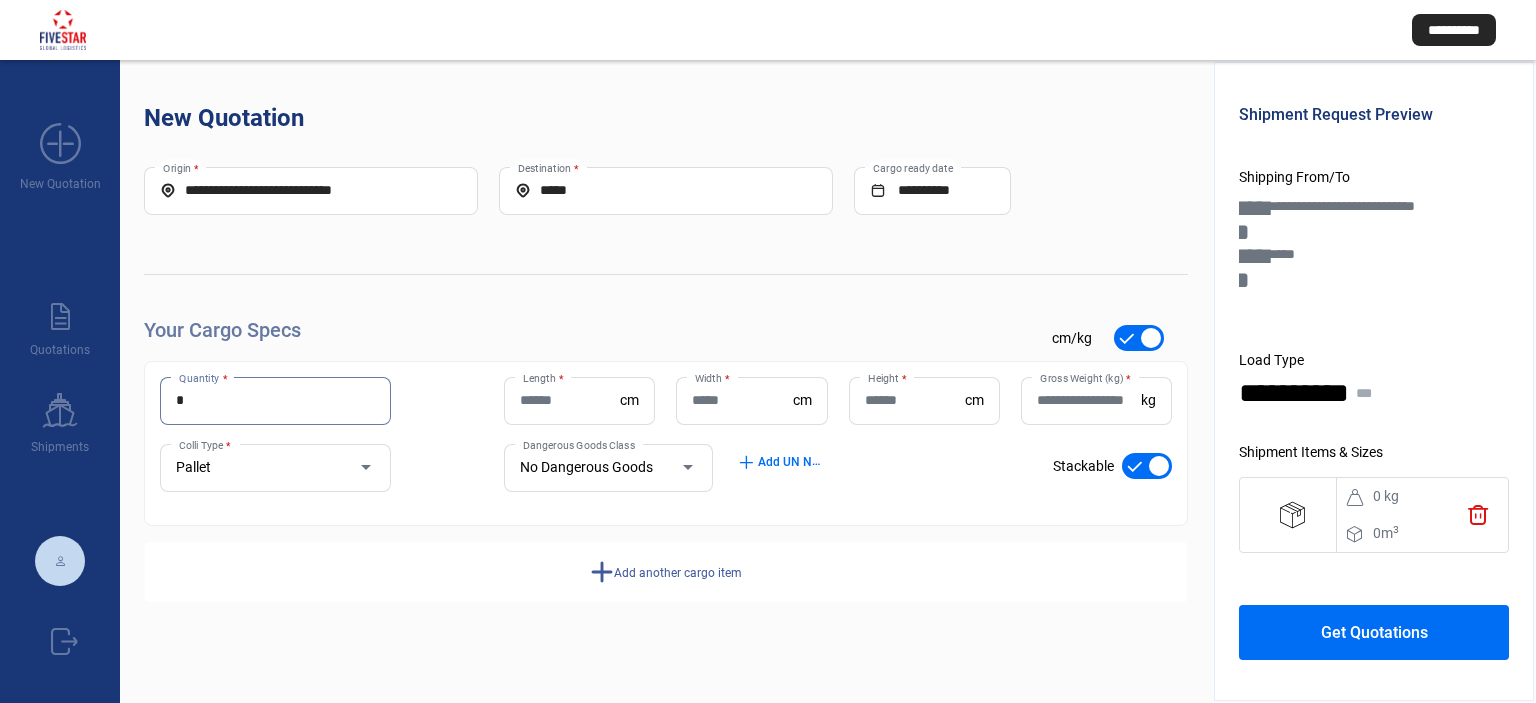 type on "*" 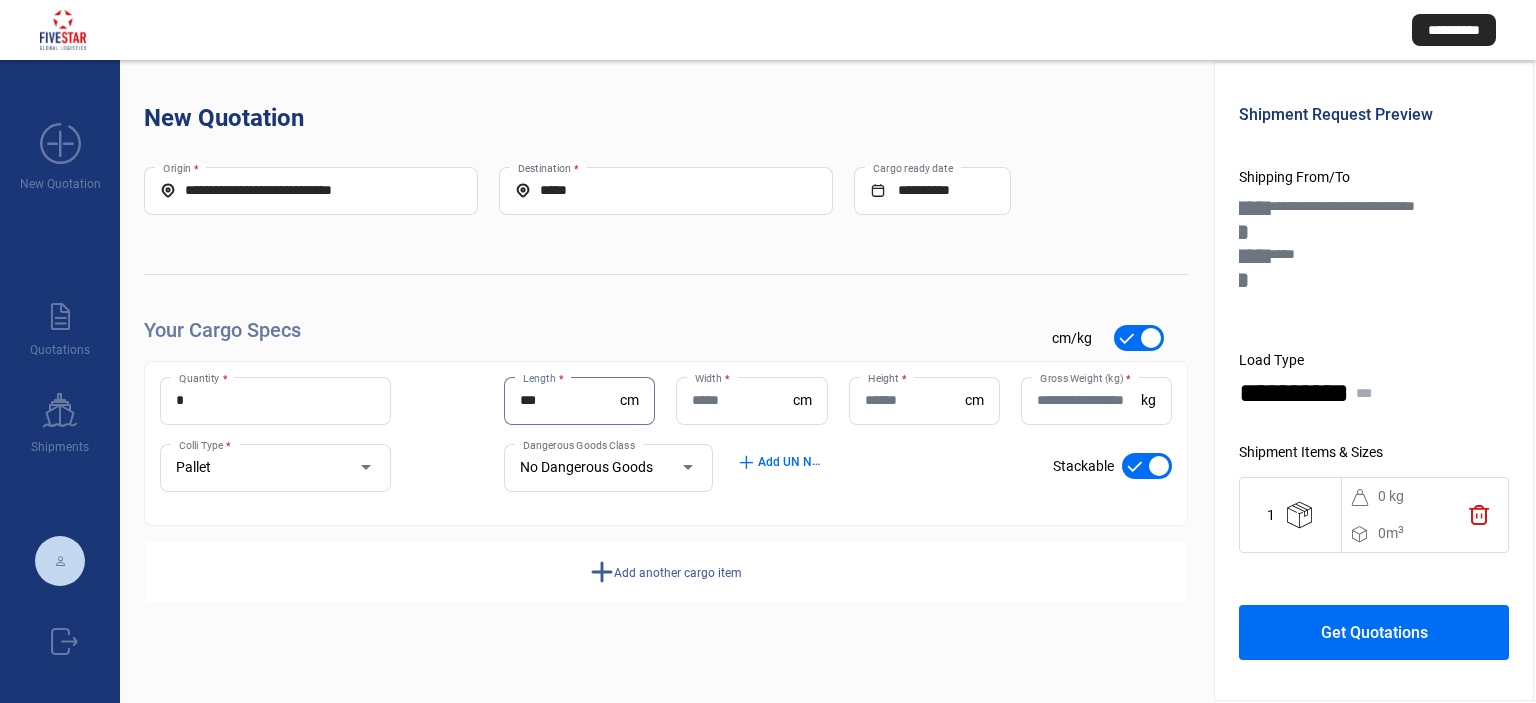 type on "***" 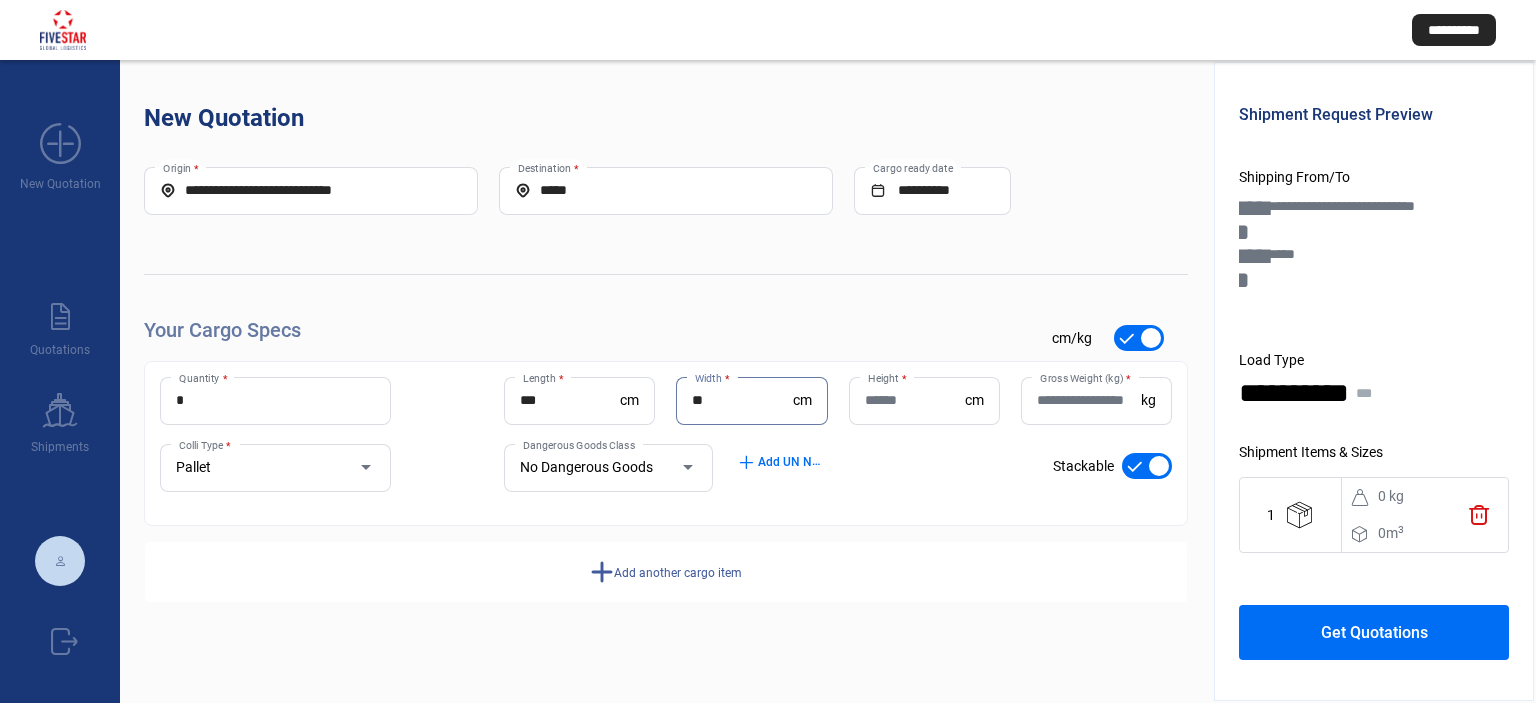 type on "**" 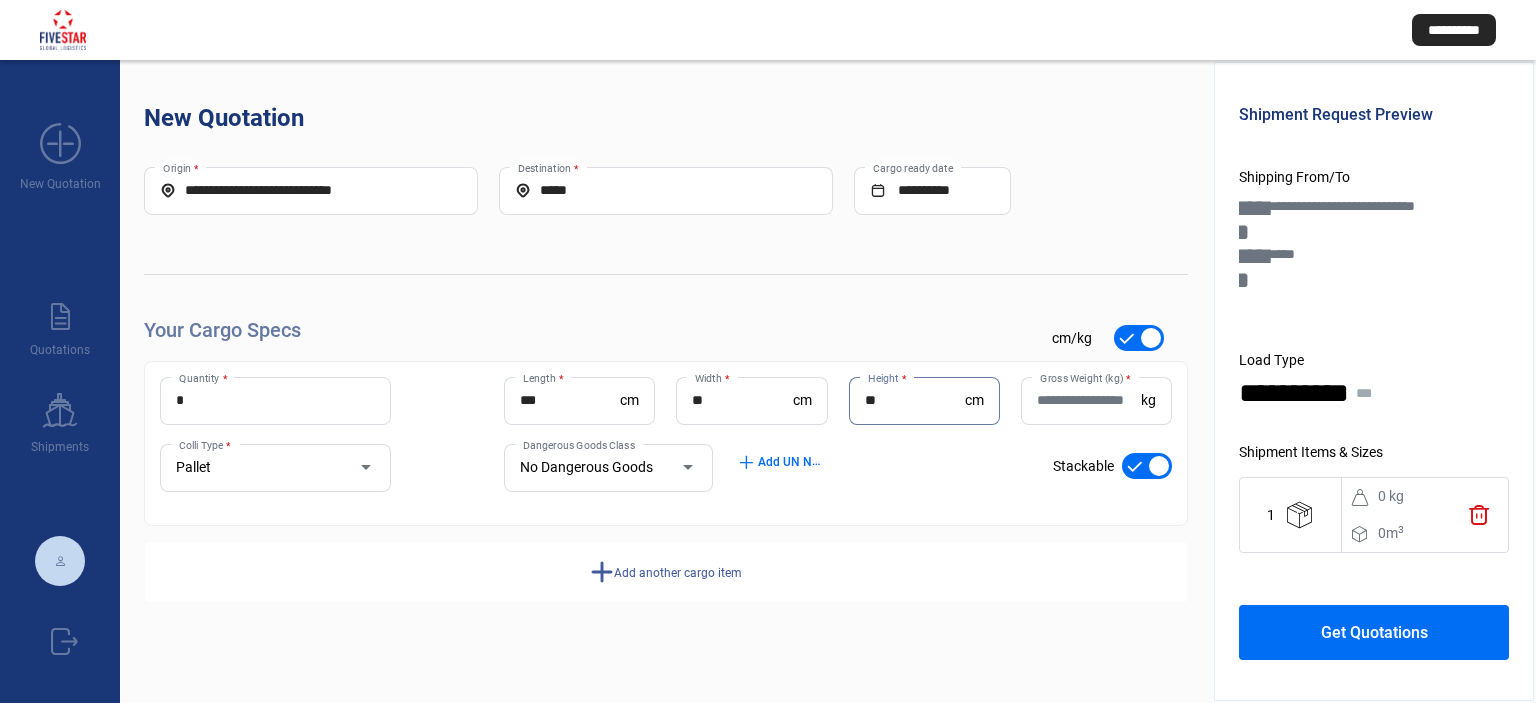 type on "**" 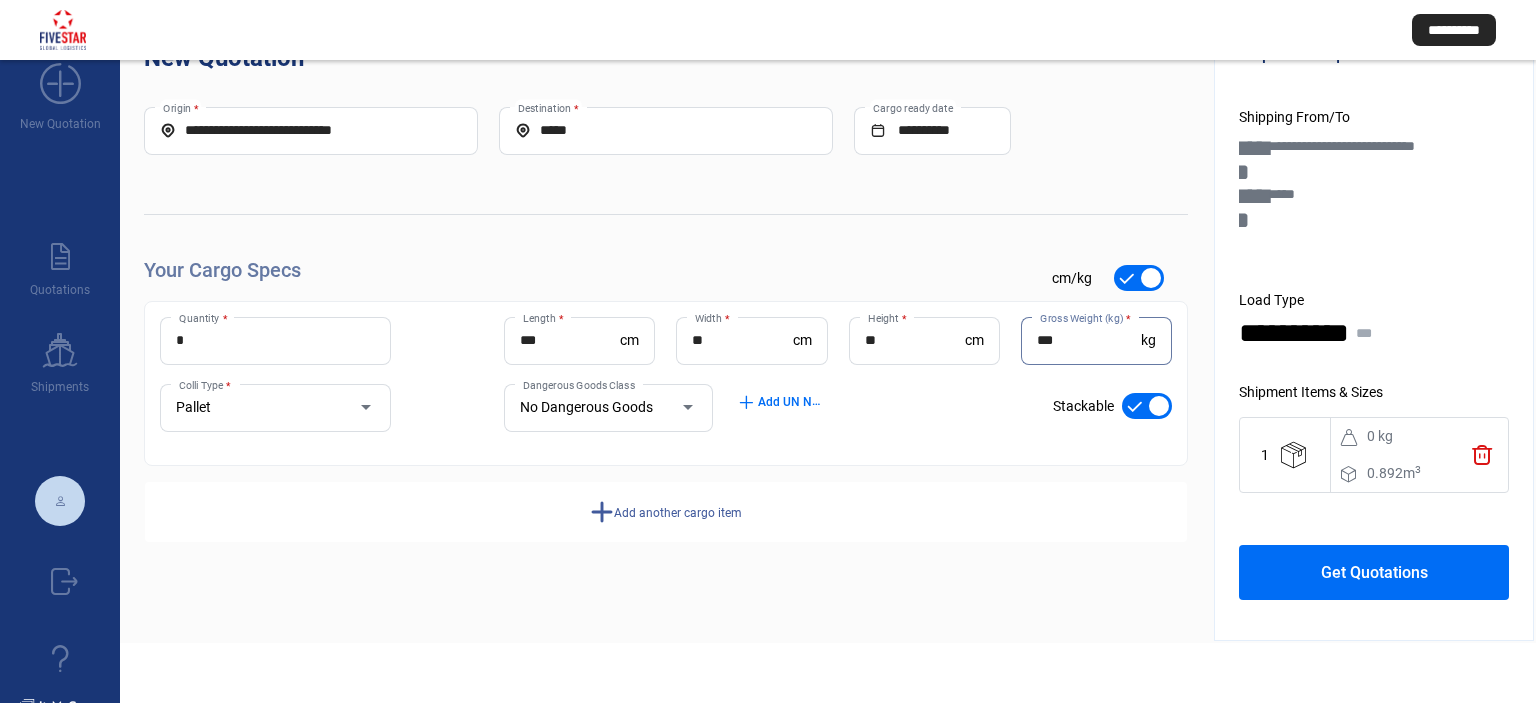 scroll, scrollTop: 114, scrollLeft: 0, axis: vertical 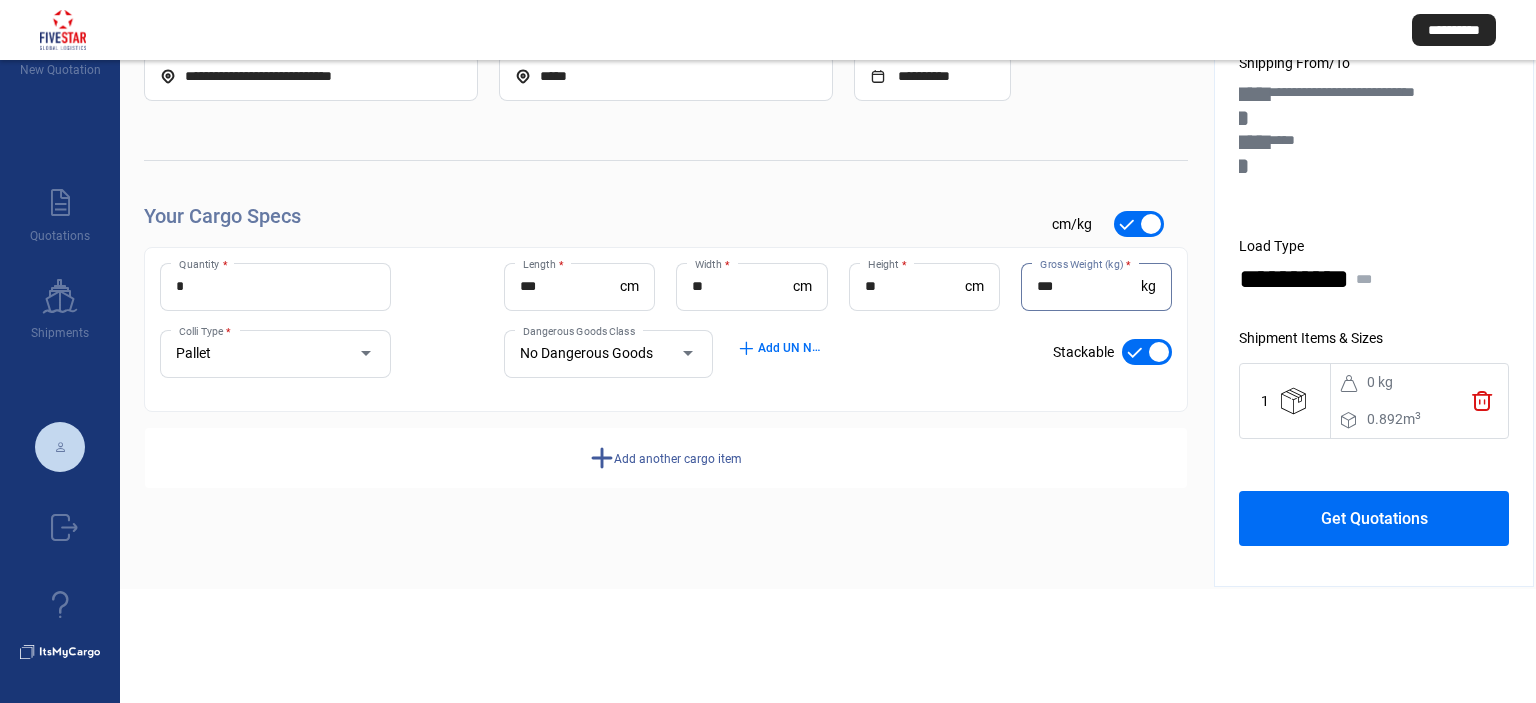 type on "***" 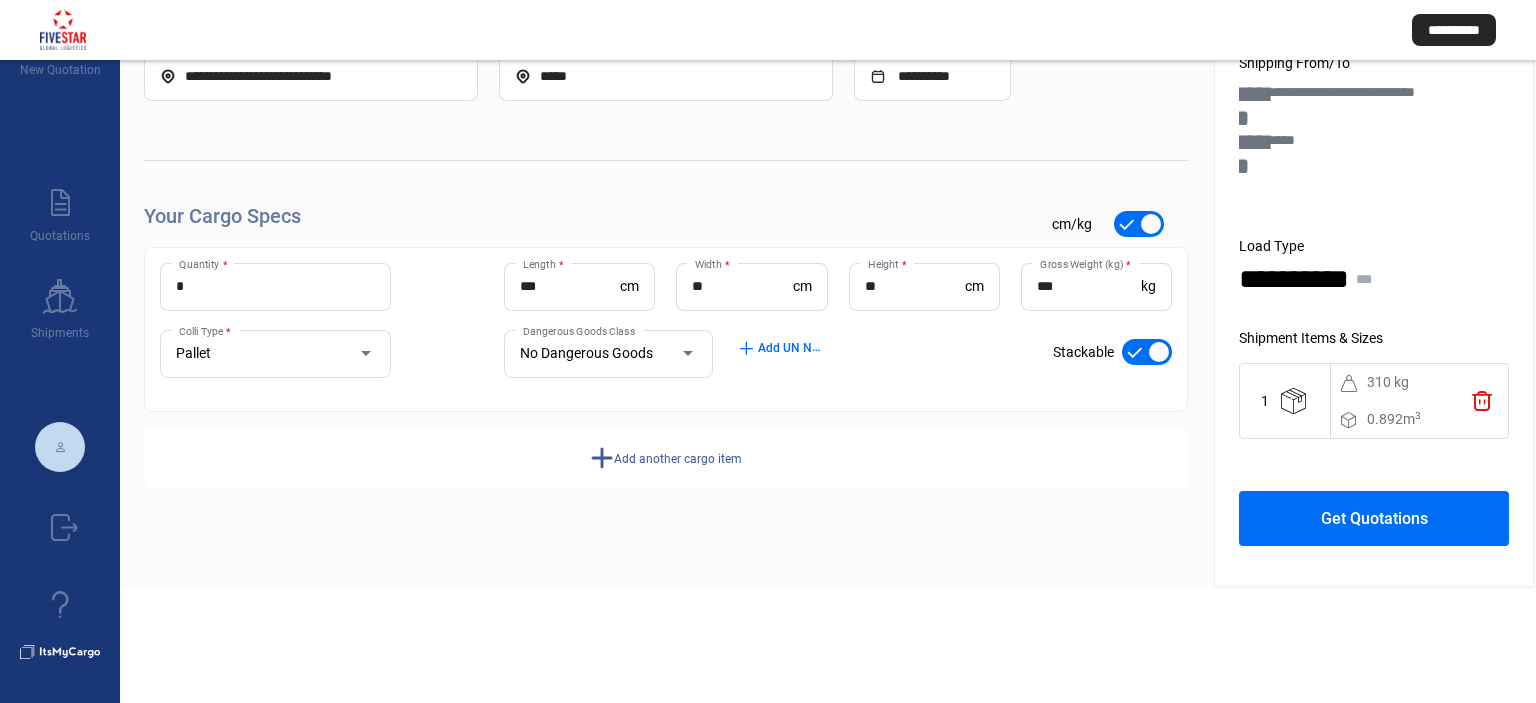 click on "Get Quotations" at bounding box center [1374, 518] 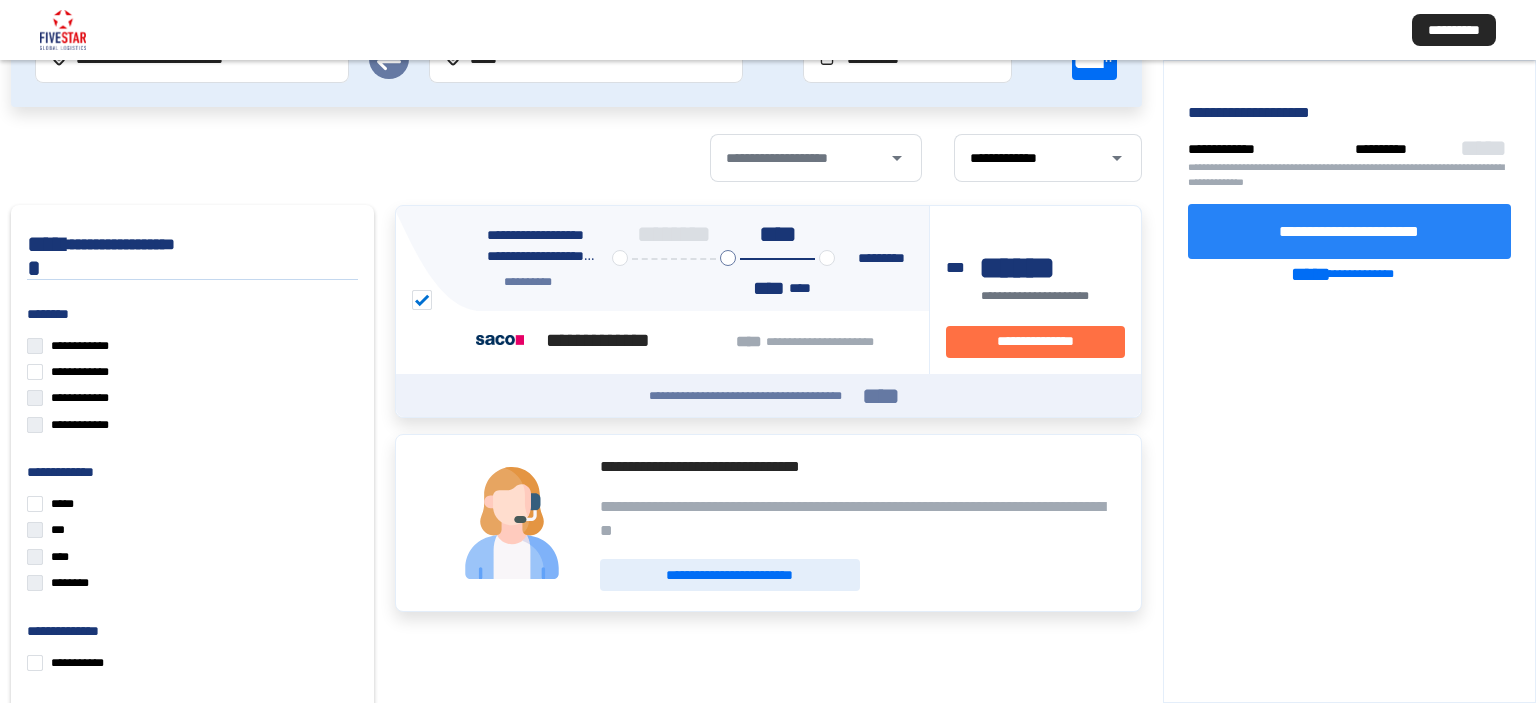 click on "**********" at bounding box center (1349, 230) 